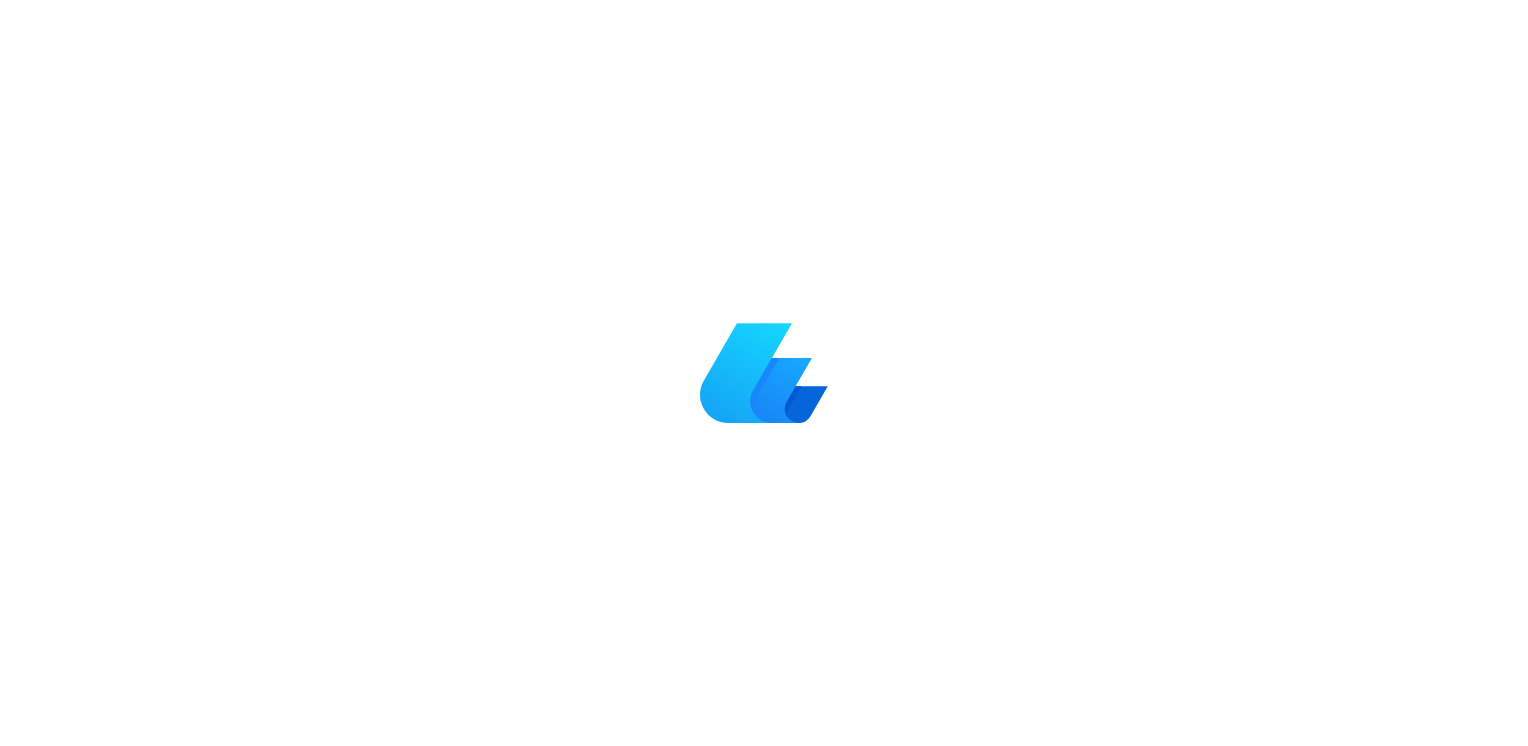 scroll, scrollTop: 0, scrollLeft: 0, axis: both 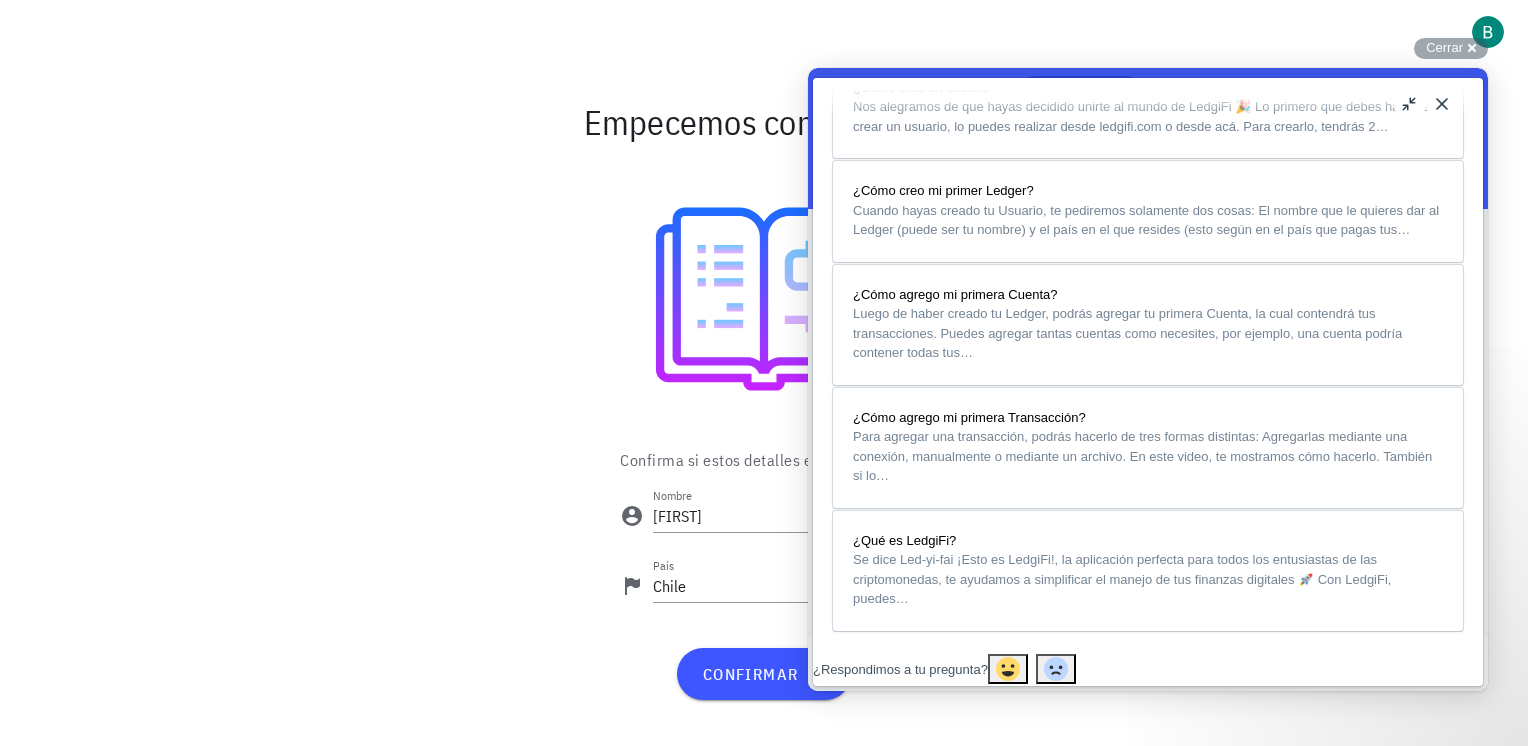 click on "Close" at bounding box center [1442, 104] 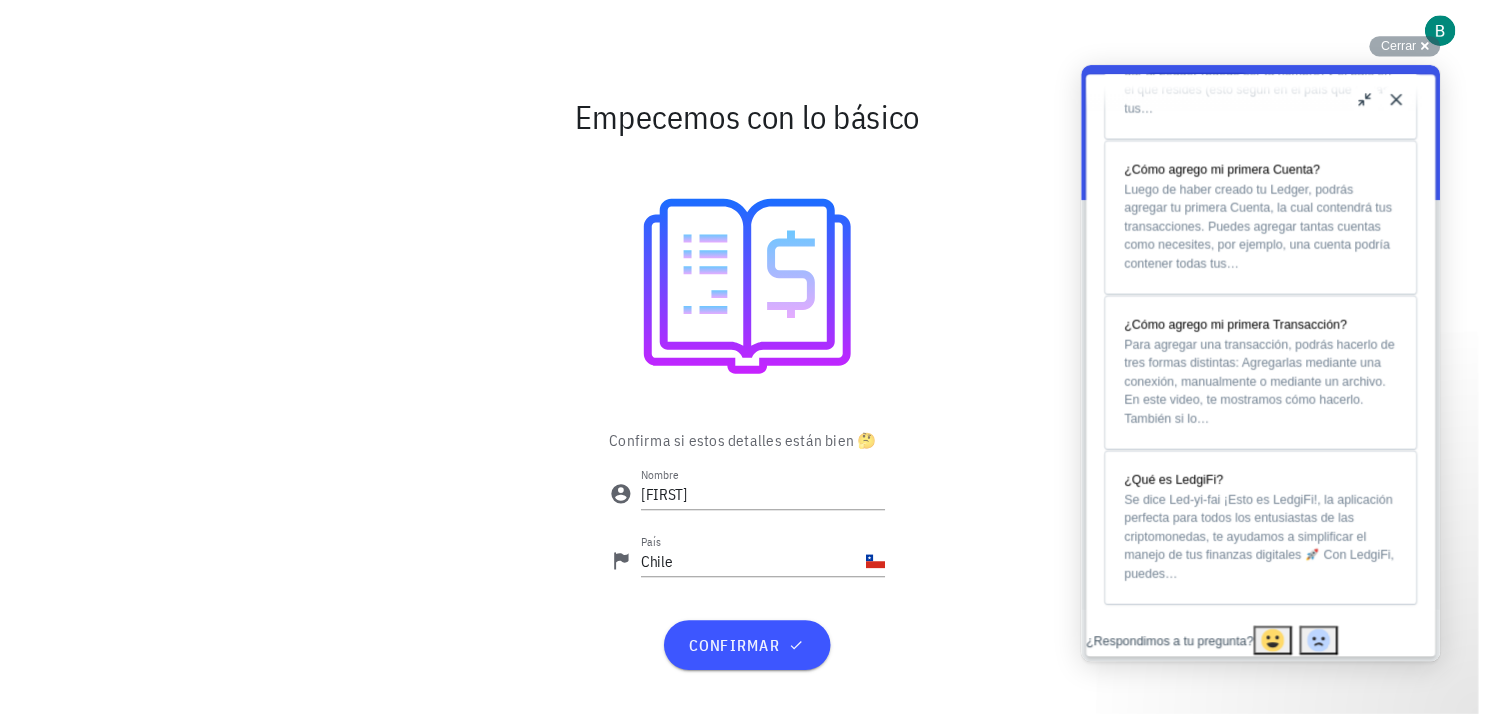 scroll, scrollTop: 1630, scrollLeft: 0, axis: vertical 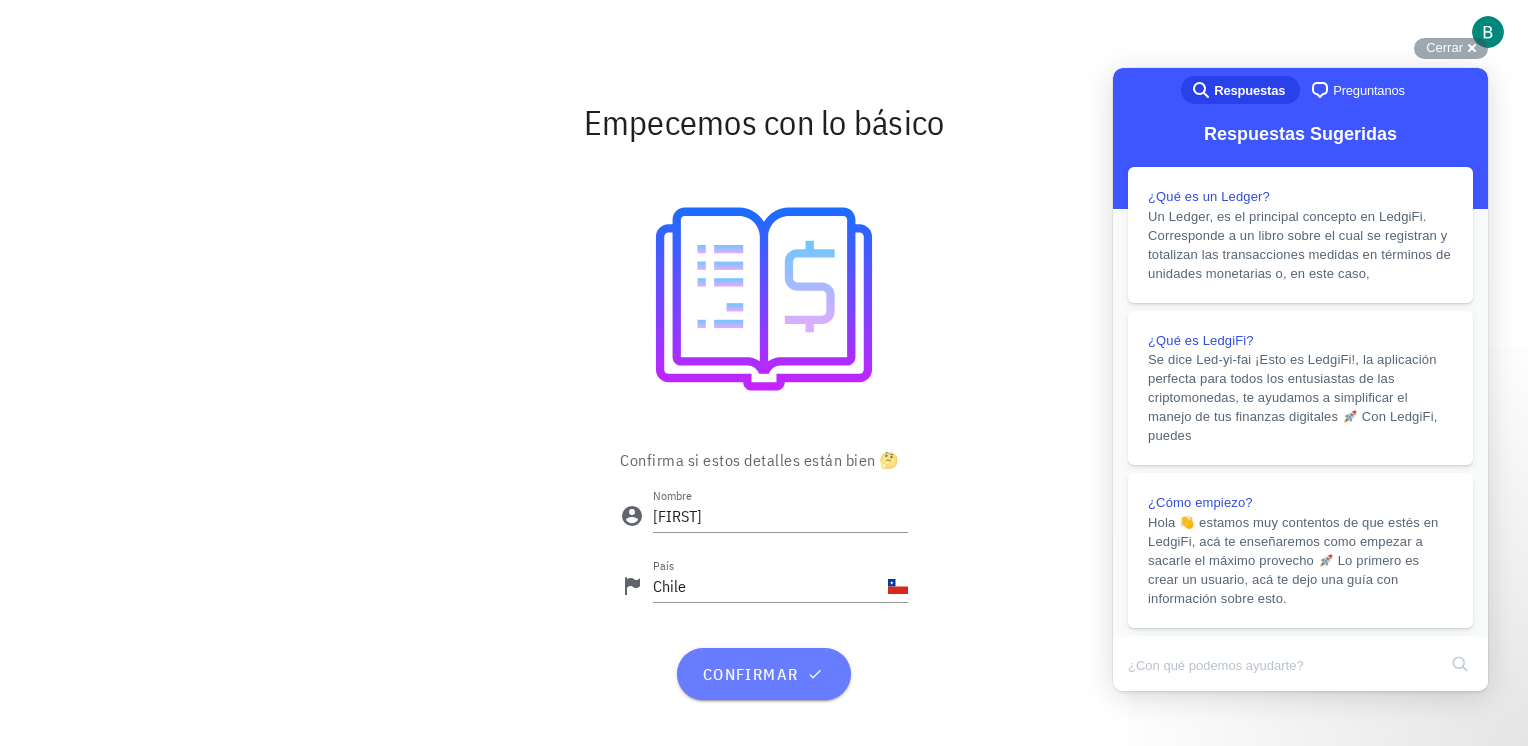click on "confirmar" at bounding box center (763, 674) 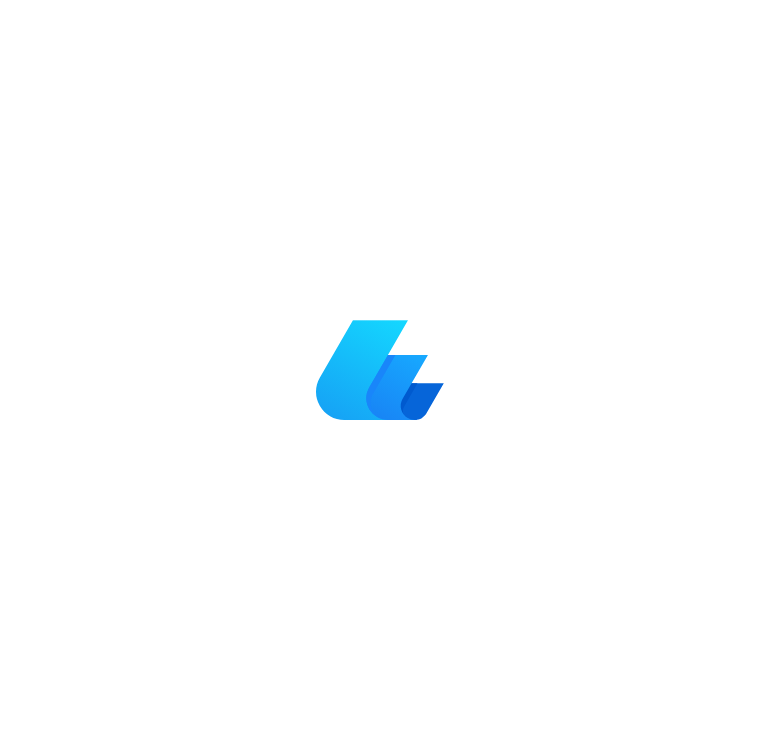 scroll, scrollTop: 0, scrollLeft: 0, axis: both 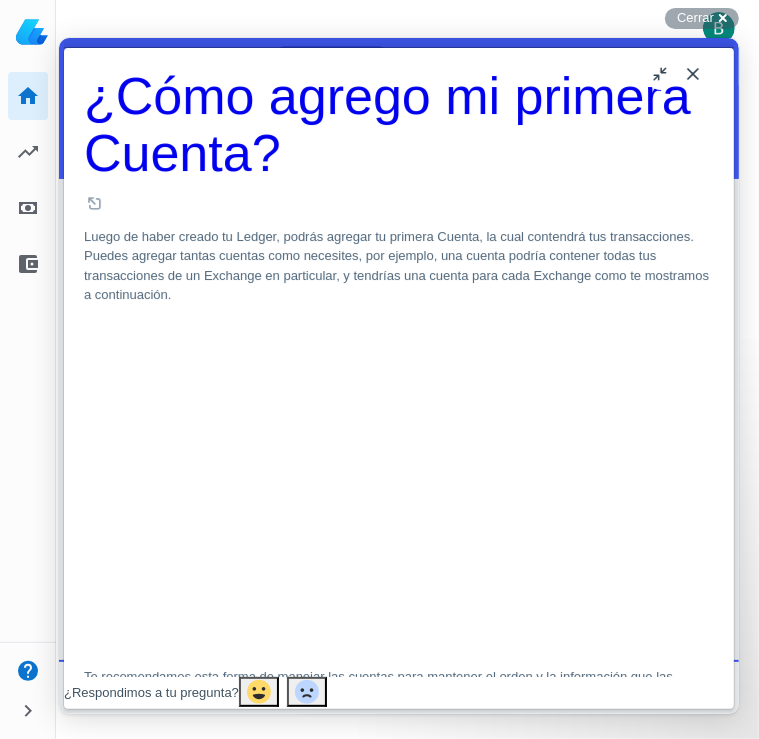 click on "Close" at bounding box center [692, 73] 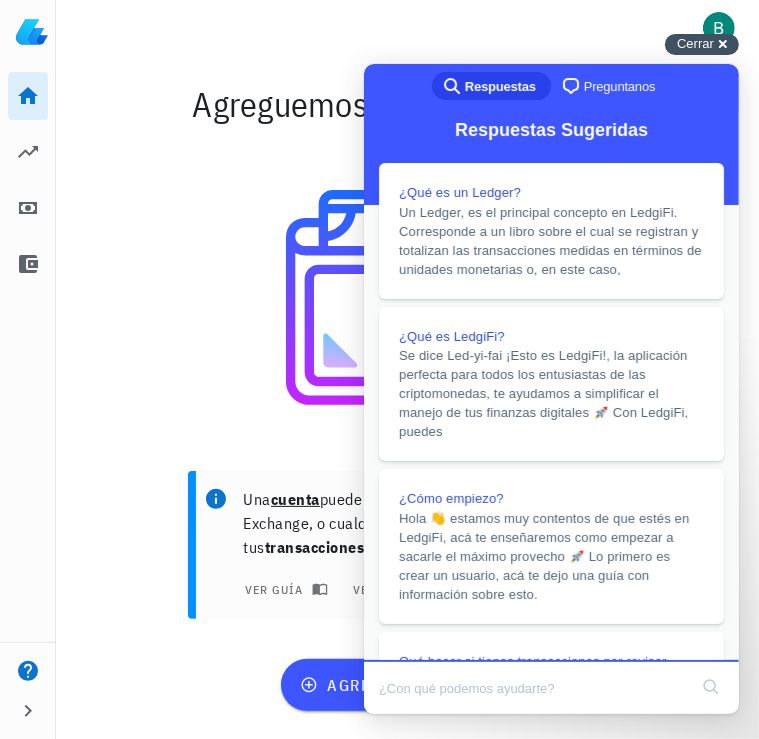 click on "Cerrar" at bounding box center [695, 43] 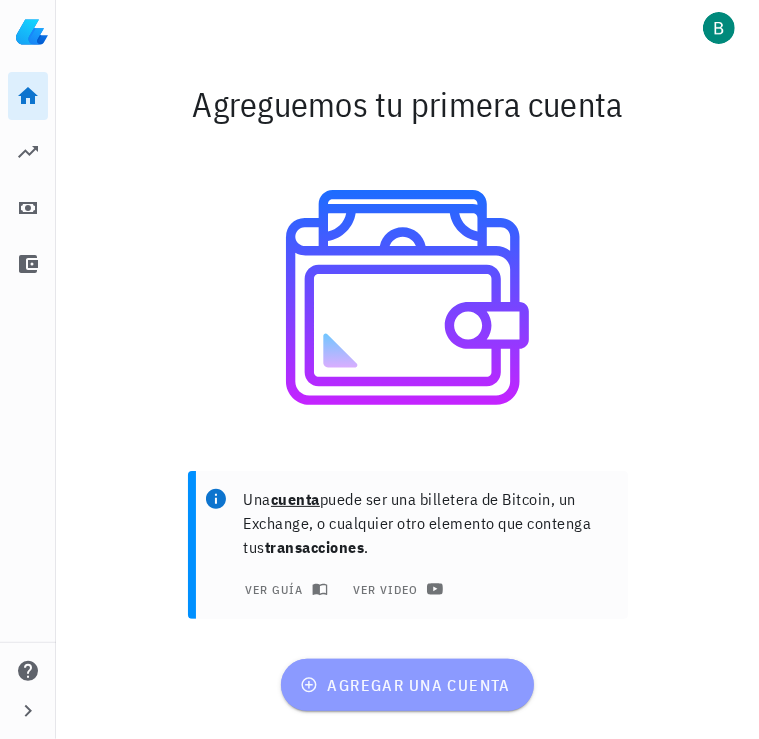 click on "agregar una cuenta" at bounding box center [407, 685] 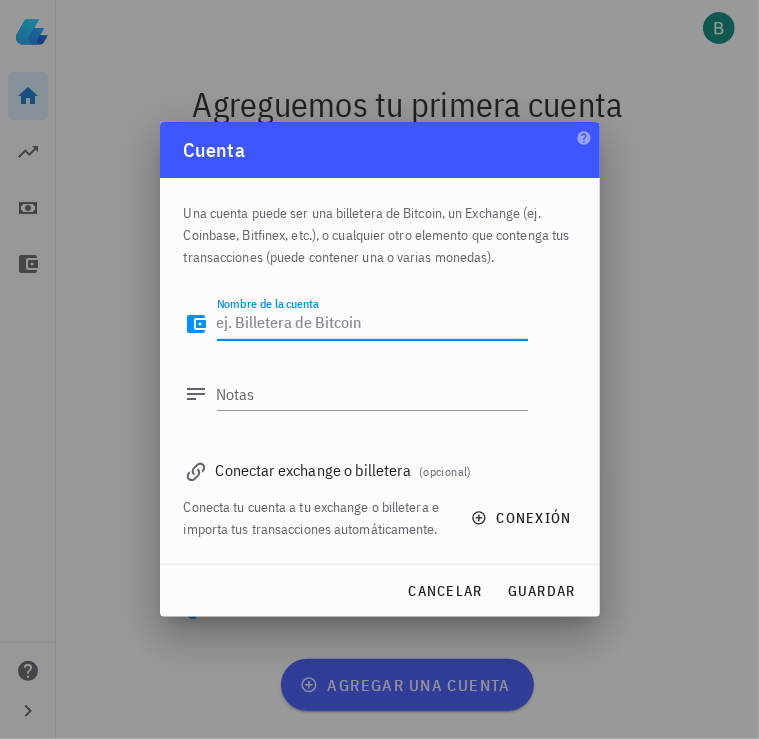 click on "Nombre de la cuenta" at bounding box center (372, 324) 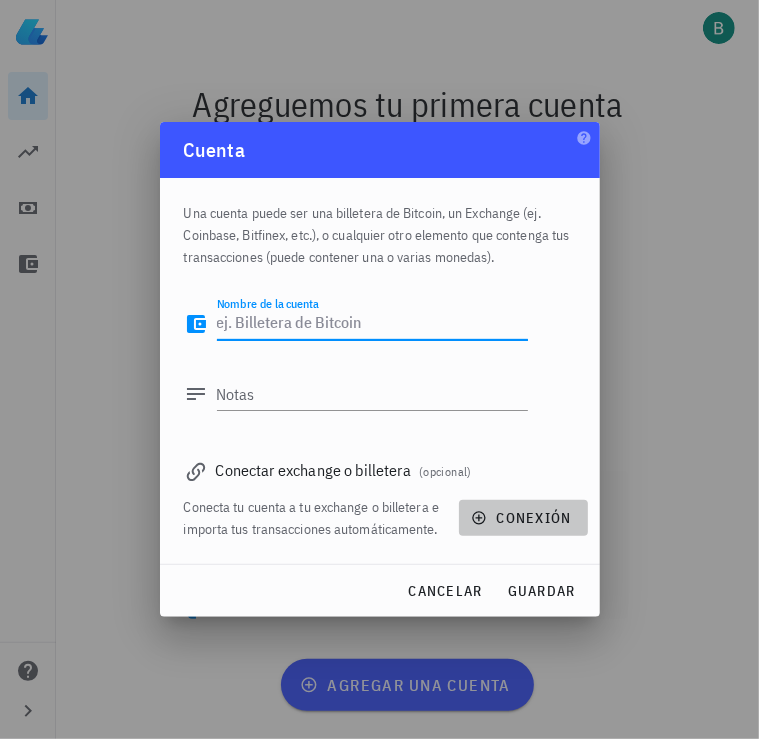 click 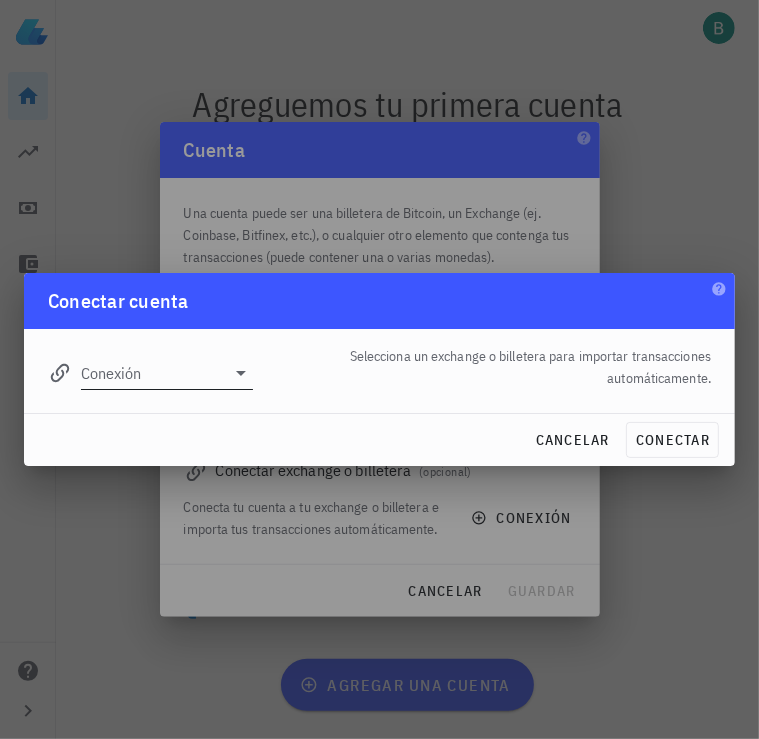 click 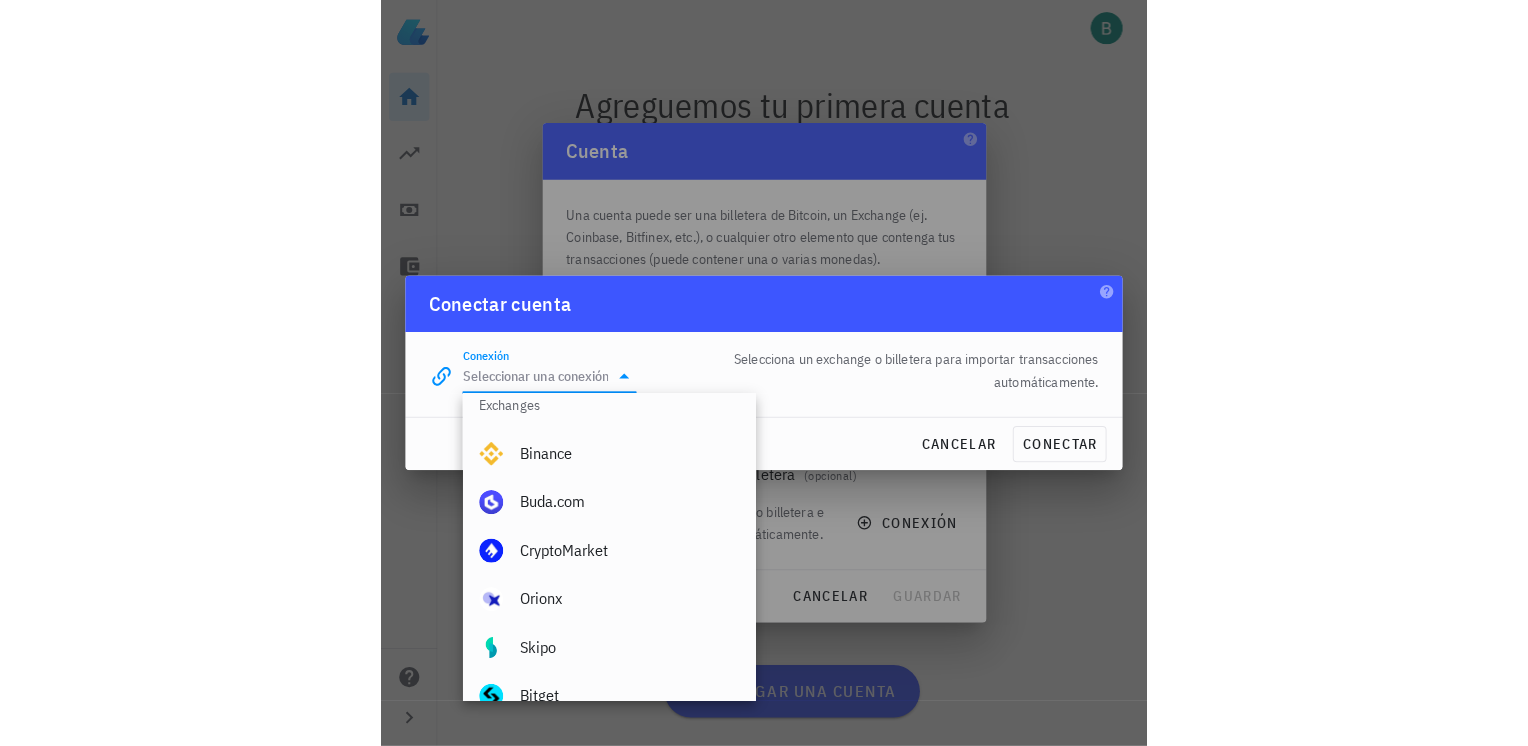 scroll, scrollTop: 0, scrollLeft: 0, axis: both 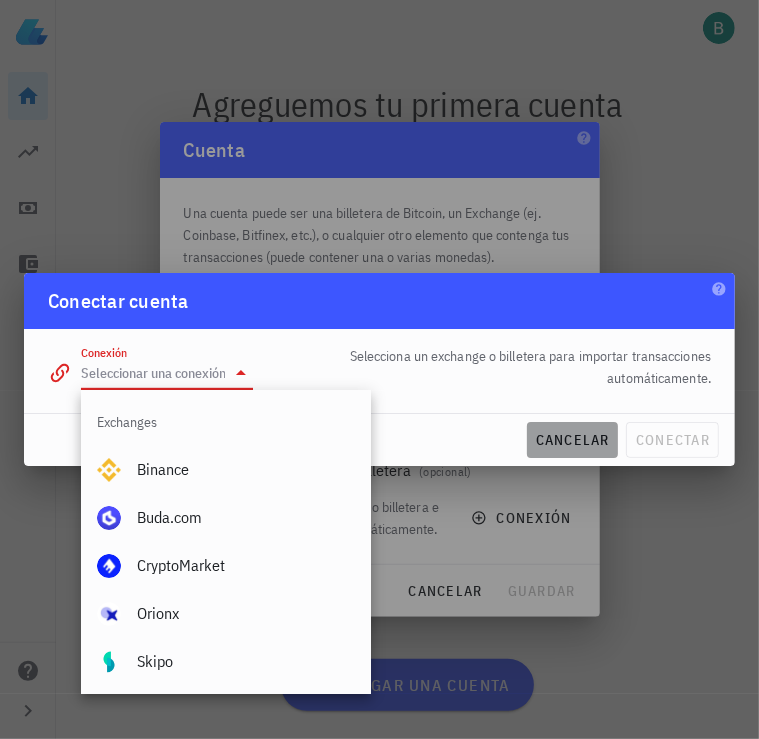 click on "cancelar" at bounding box center [572, 440] 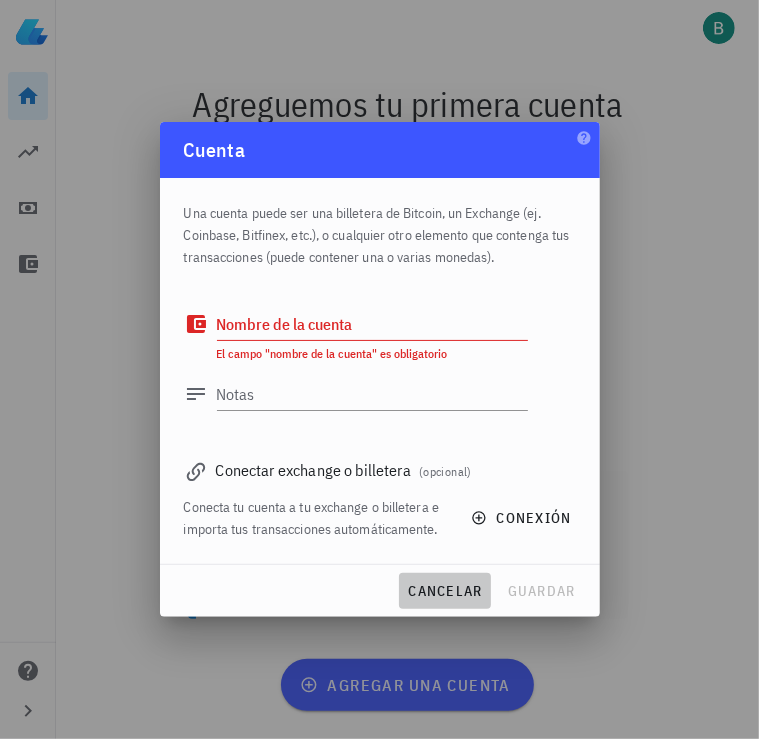 click on "cancelar" at bounding box center (444, 591) 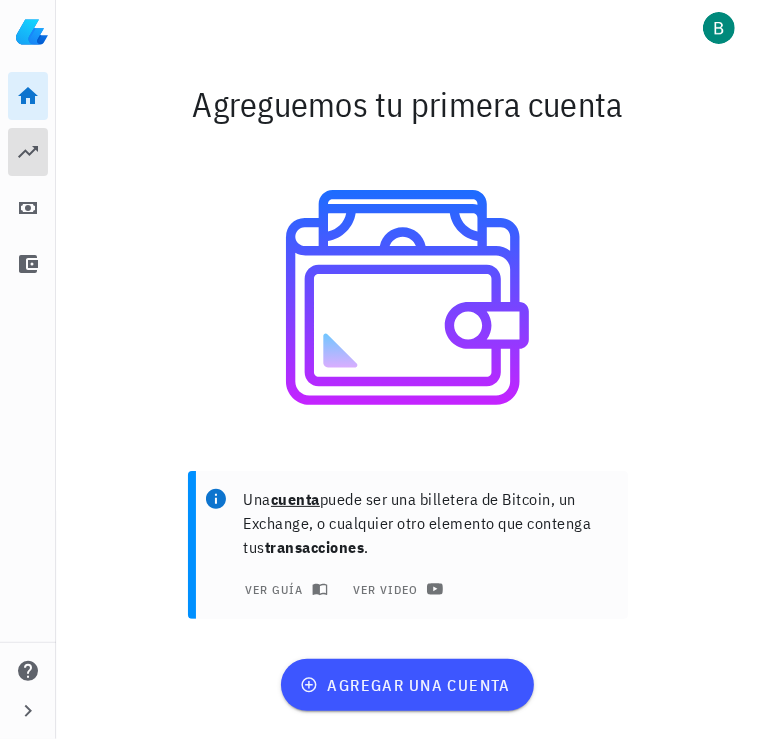 click 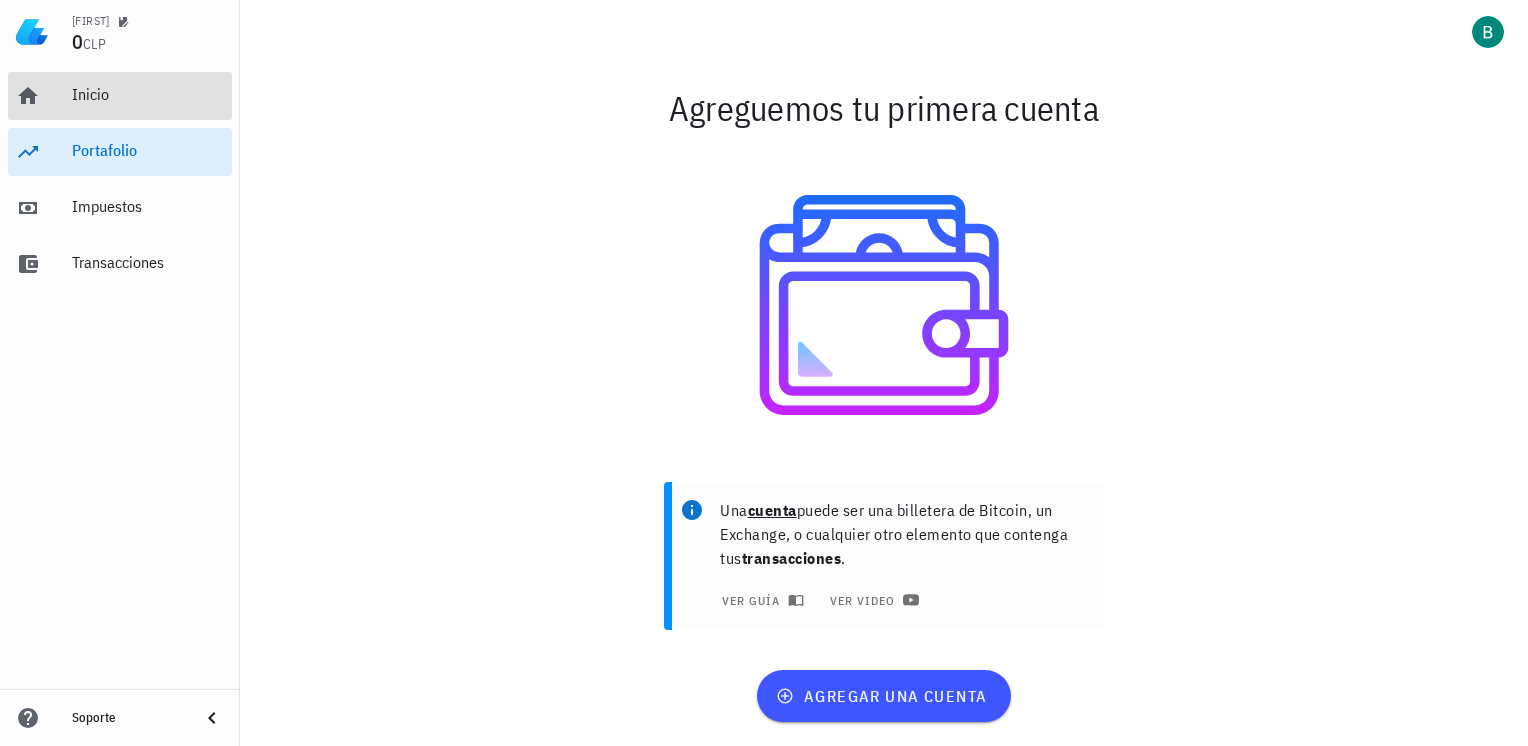 click on "Inicio" at bounding box center (148, 95) 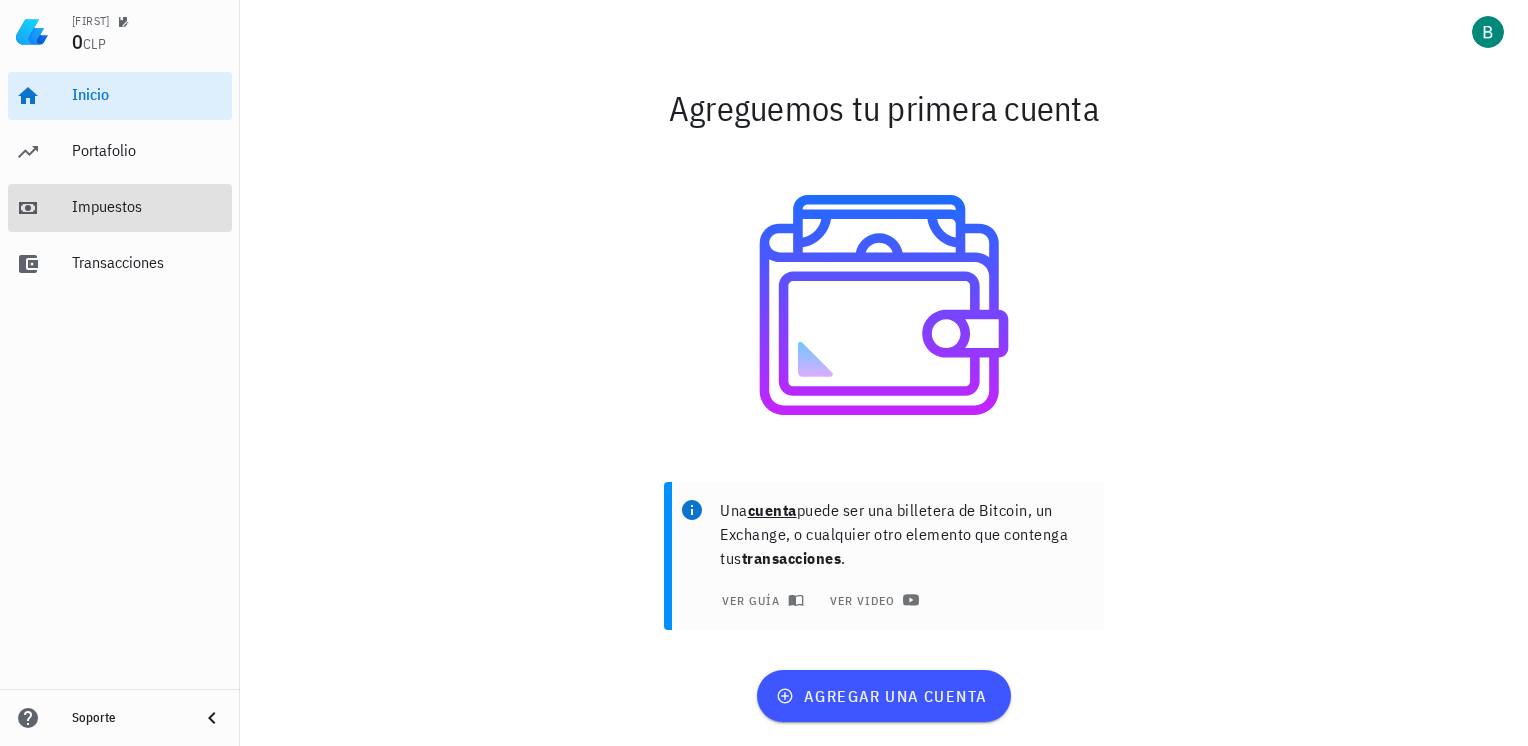 click on "Impuestos" at bounding box center (148, 207) 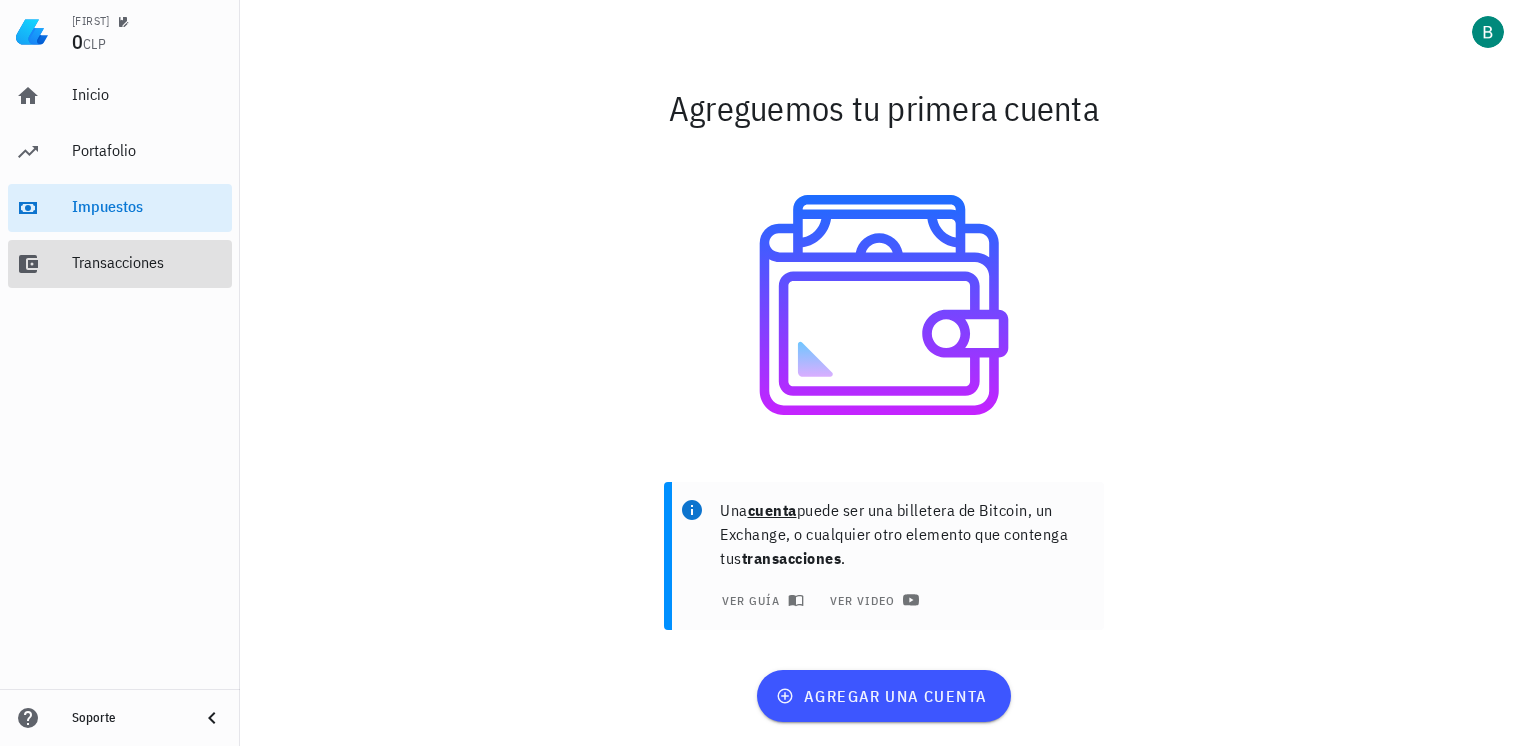 click on "Transacciones" at bounding box center [148, 262] 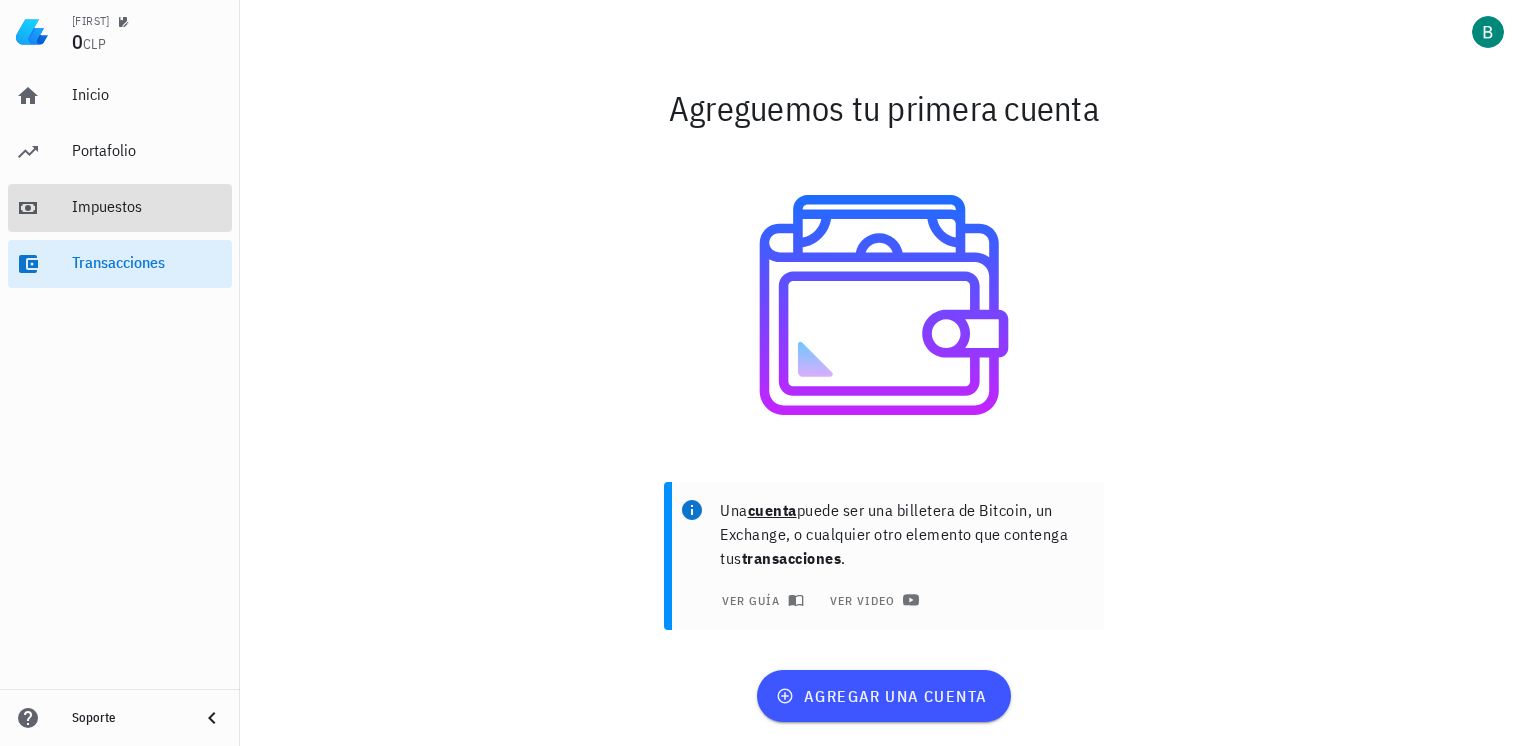 click on "Impuestos" at bounding box center (148, 207) 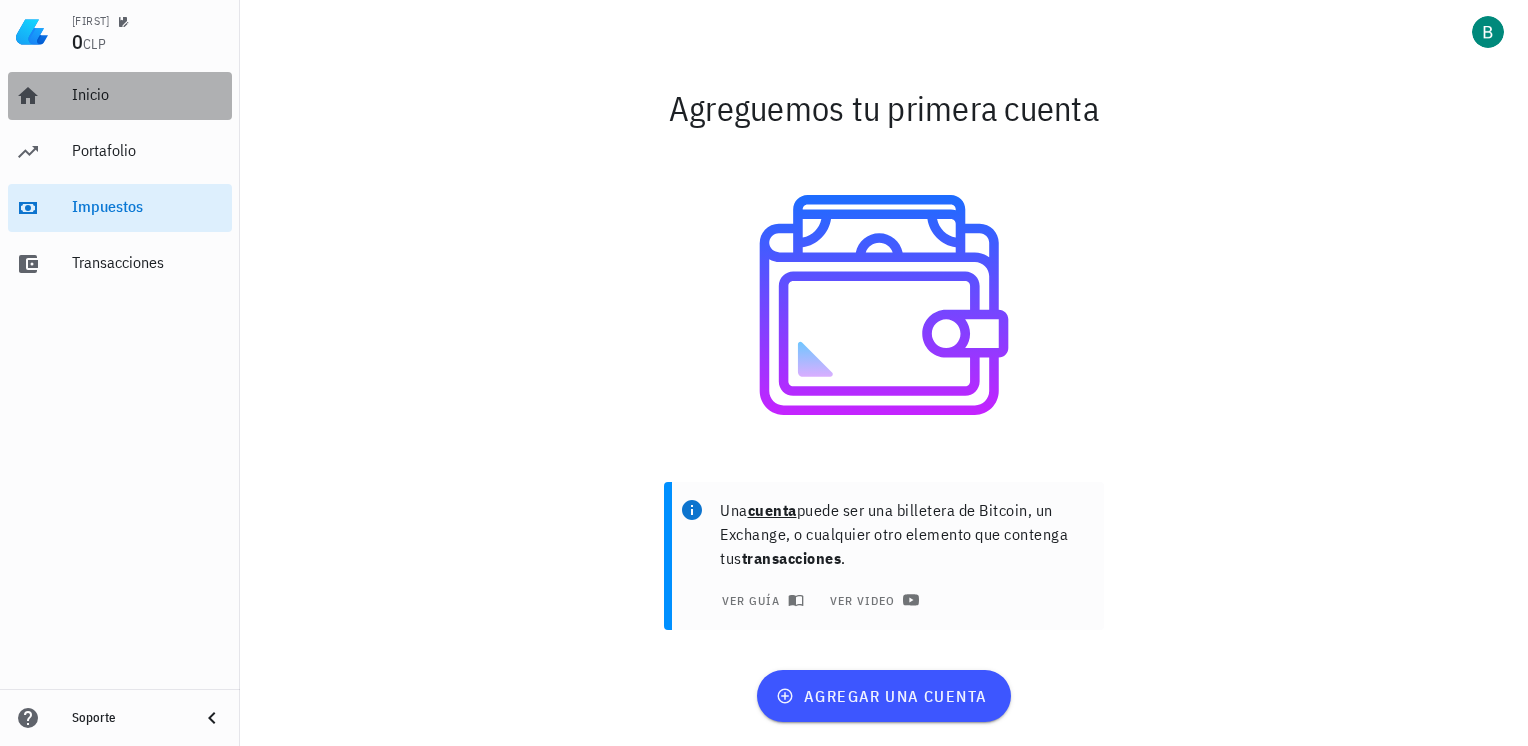 click on "Inicio" at bounding box center (148, 95) 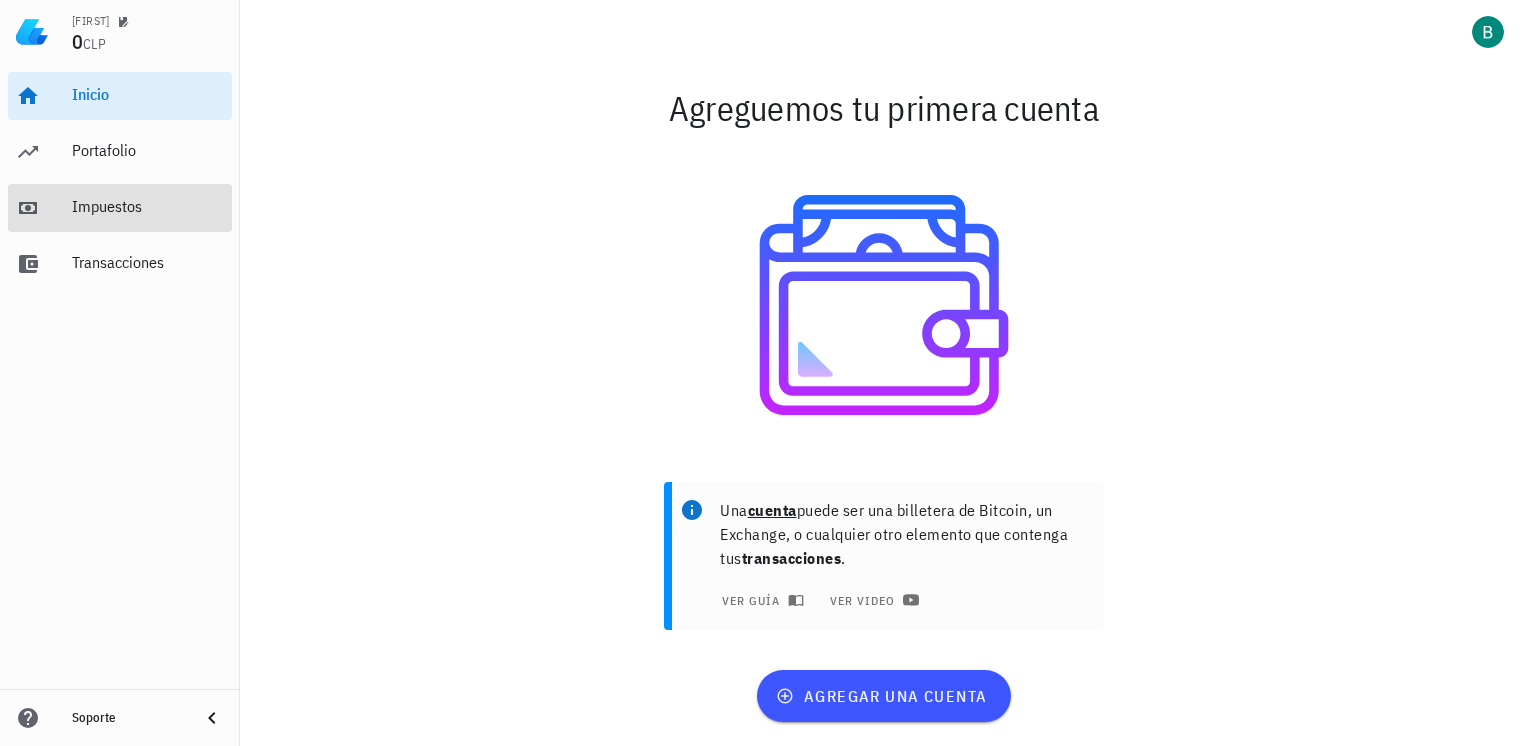 click on "Impuestos" at bounding box center (148, 207) 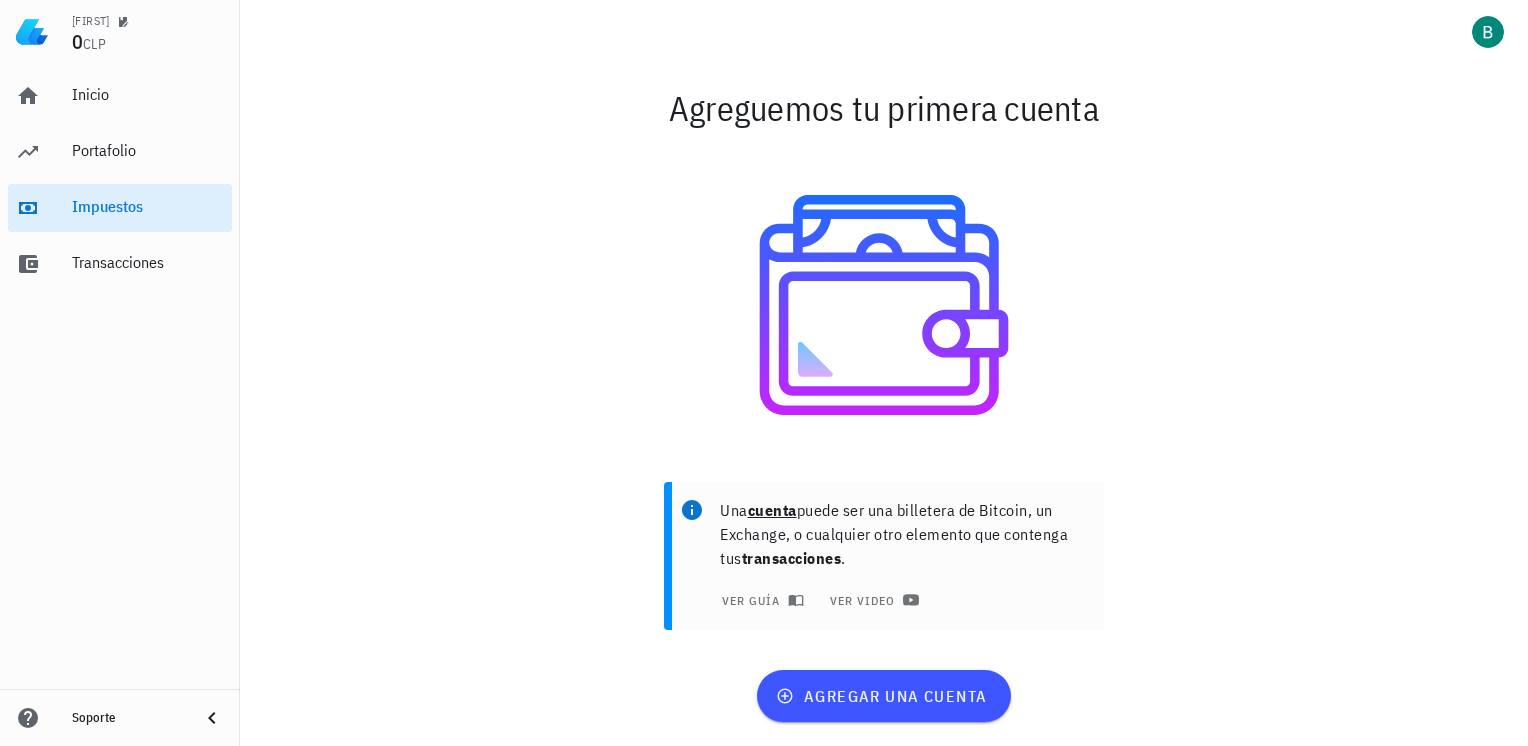 click on "agregar una cuenta" at bounding box center (884, 696) 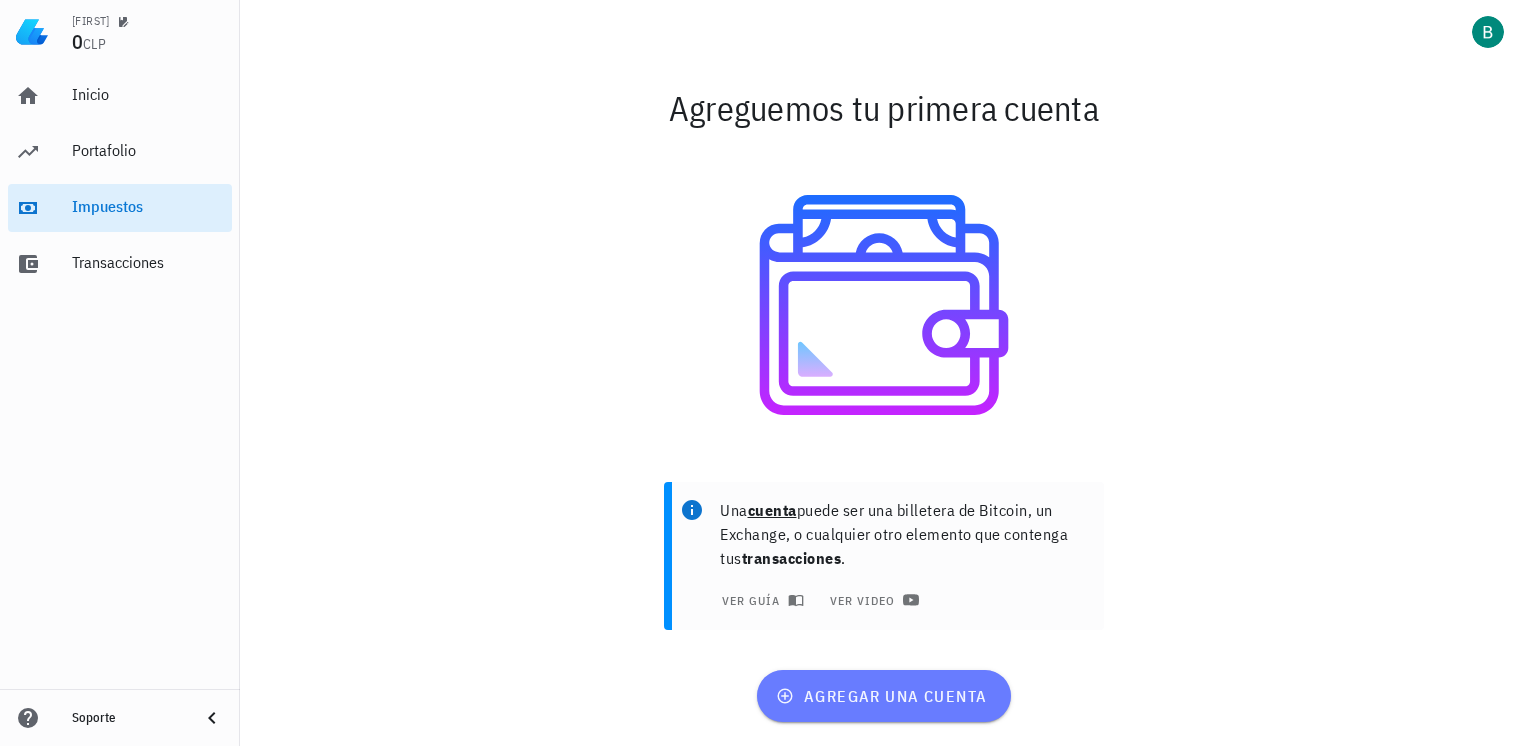 click on "agregar una cuenta" at bounding box center [883, 696] 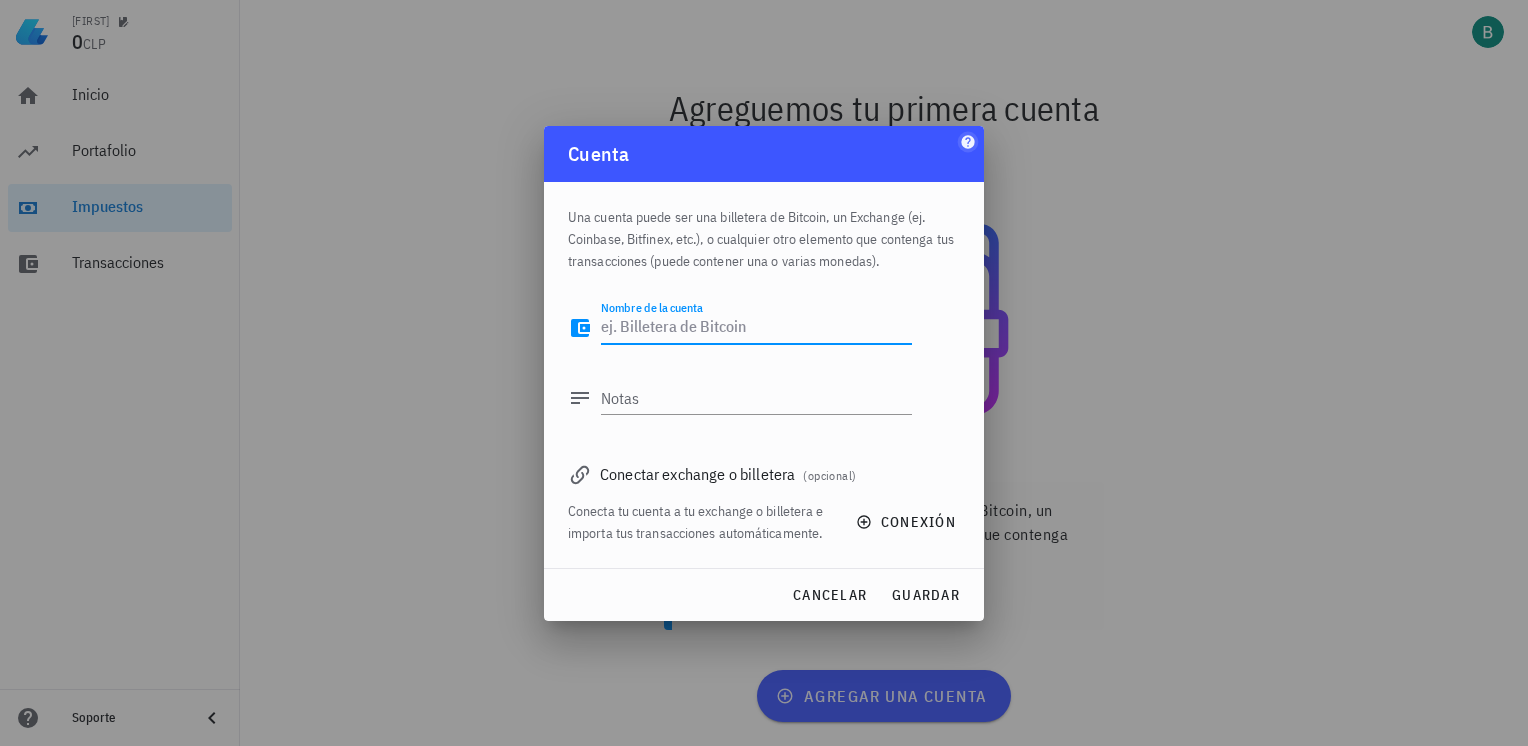 click 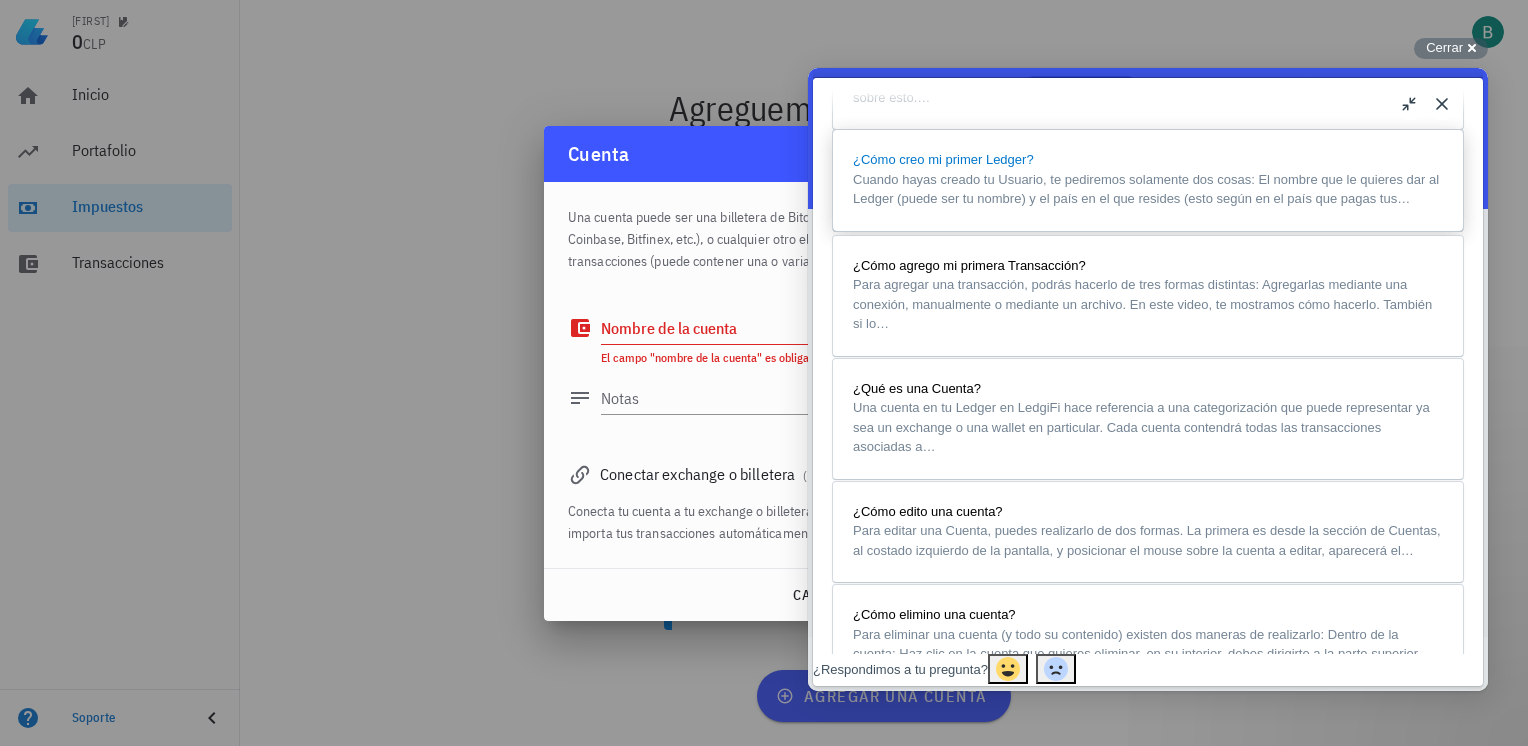 scroll, scrollTop: 1300, scrollLeft: 0, axis: vertical 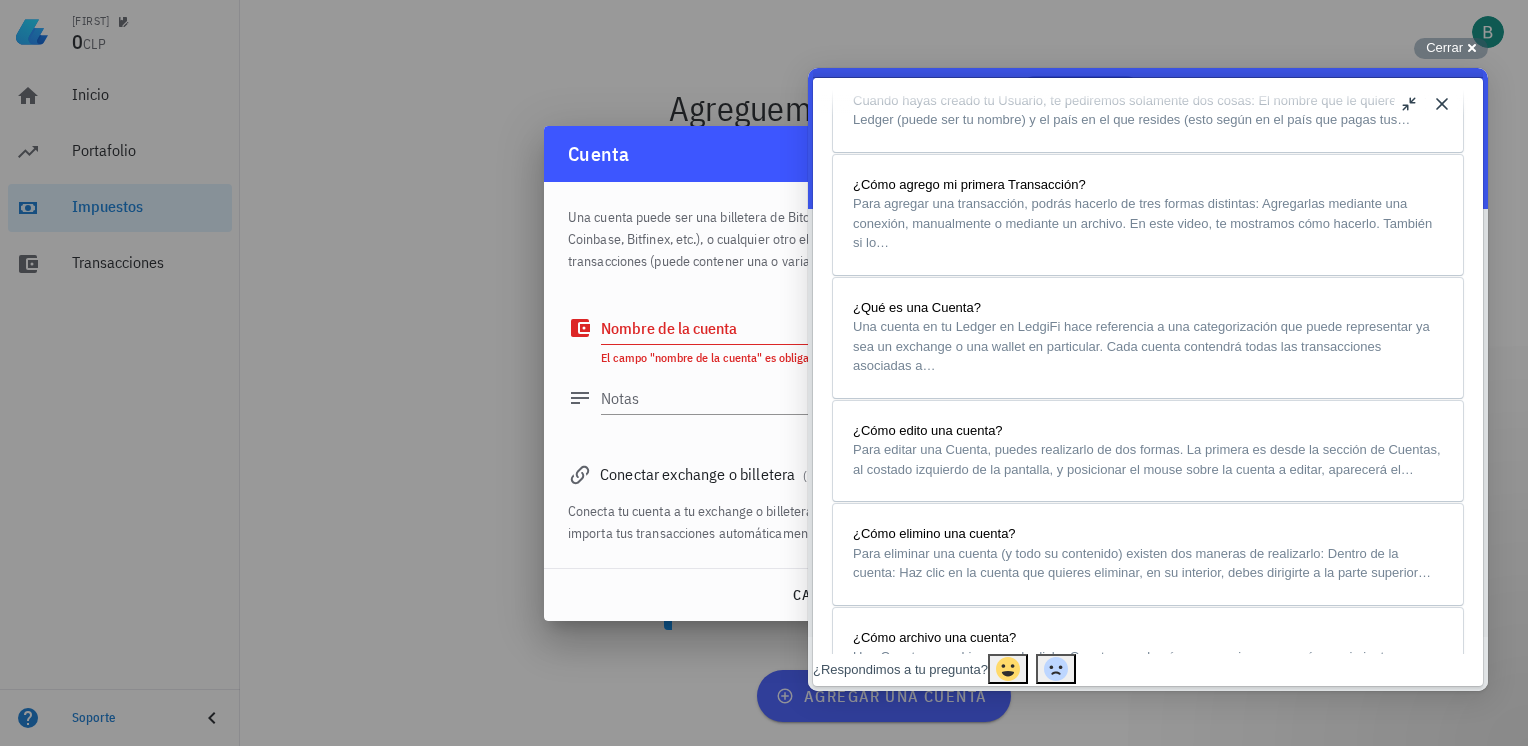 click on "Close" at bounding box center (1442, 104) 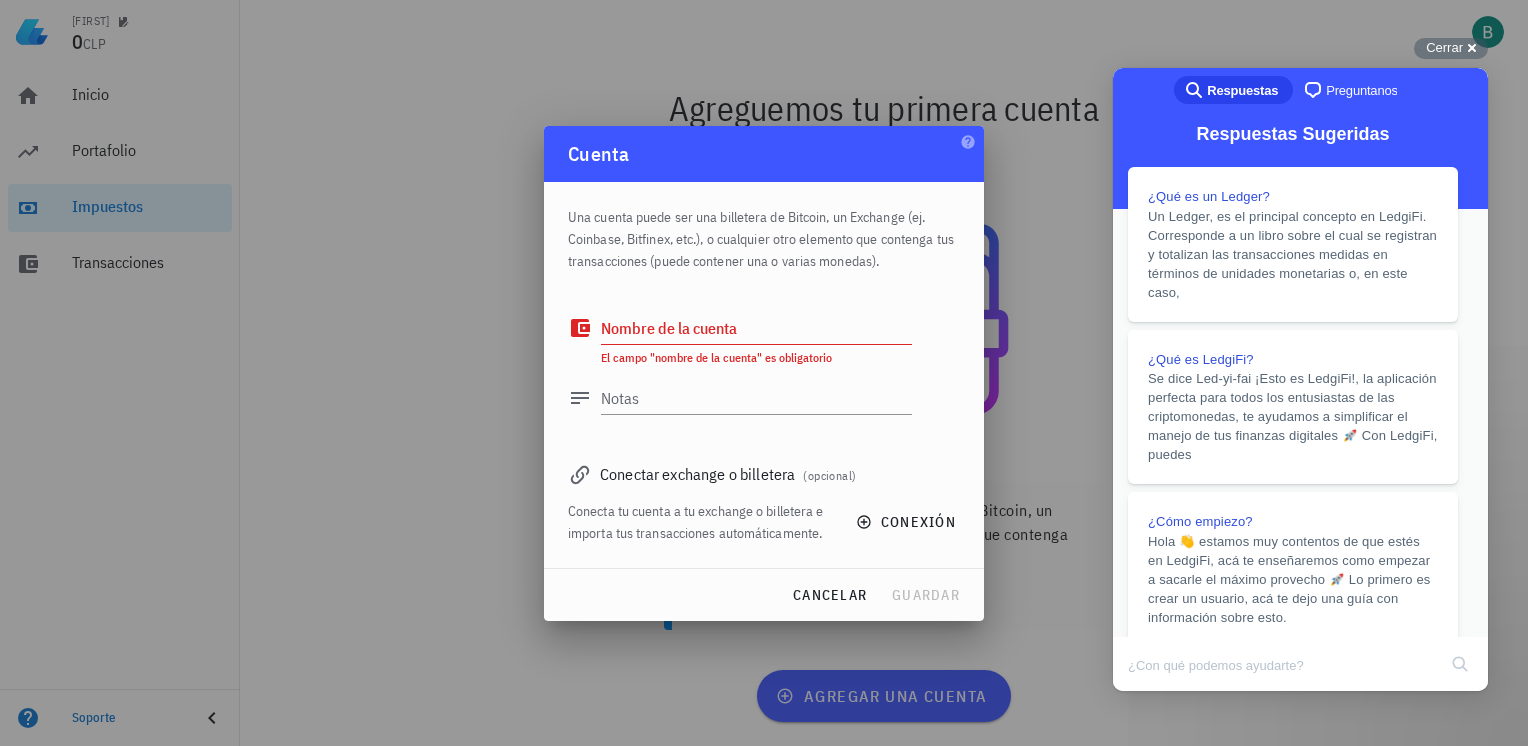 scroll, scrollTop: 1294, scrollLeft: 0, axis: vertical 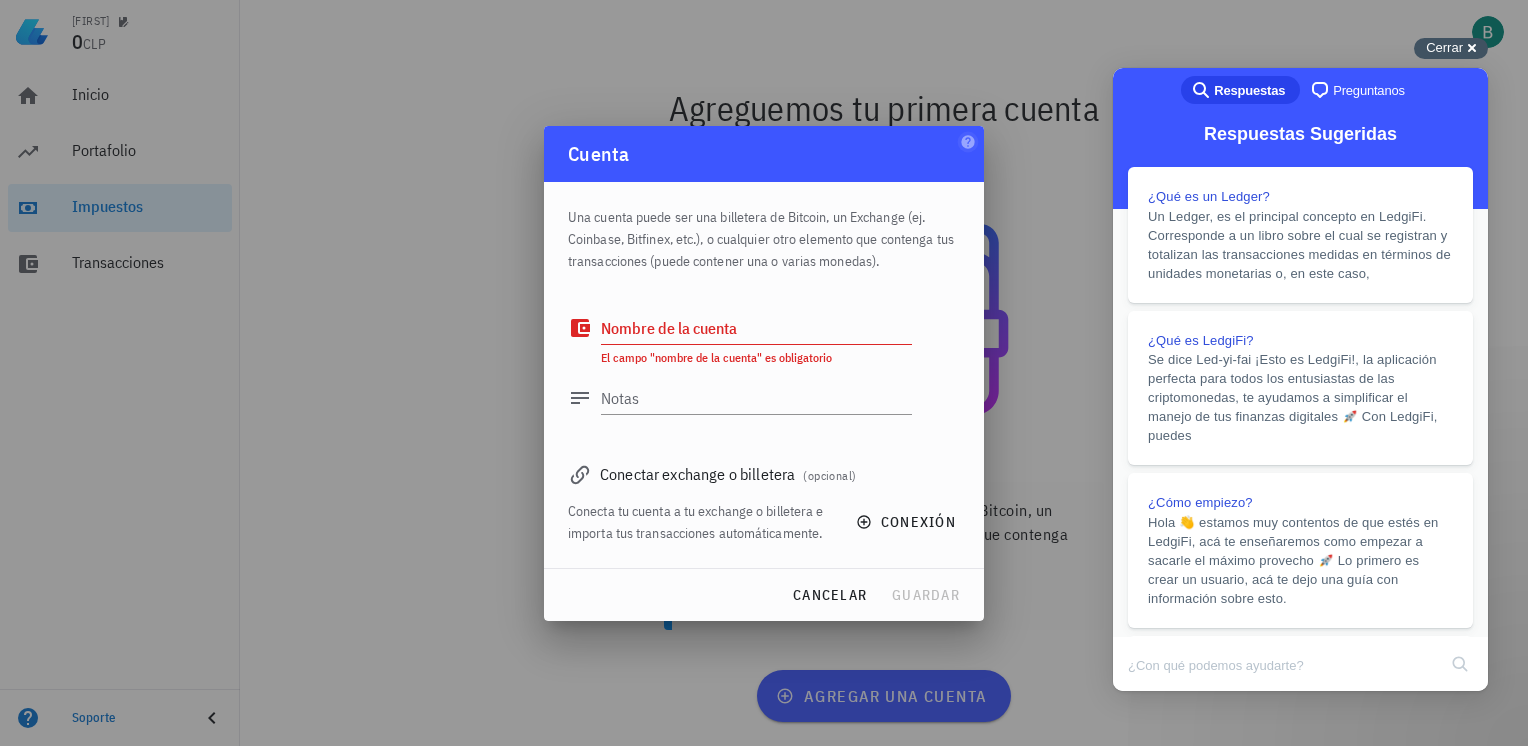 click on "Cerrar cross-small" at bounding box center (1451, 48) 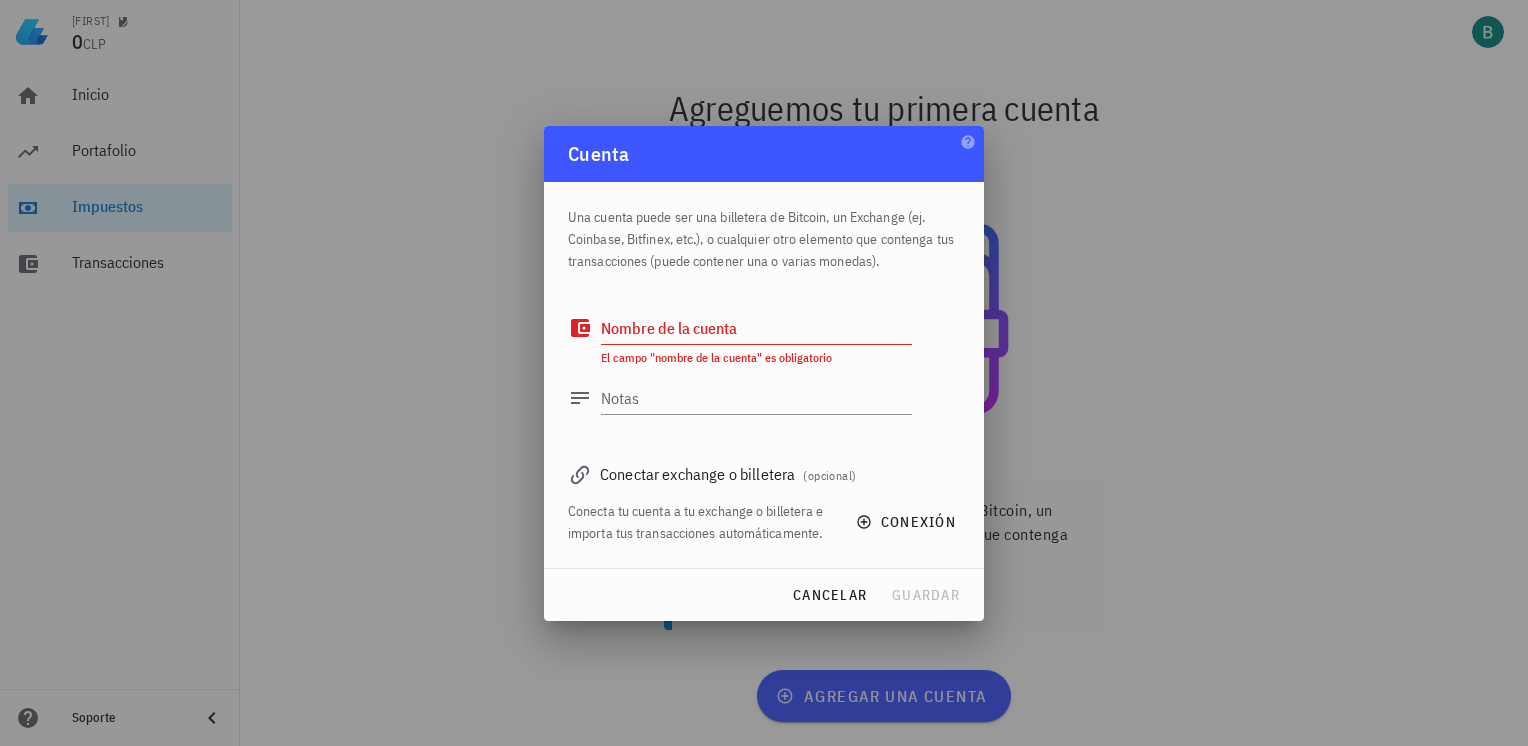click at bounding box center (764, 373) 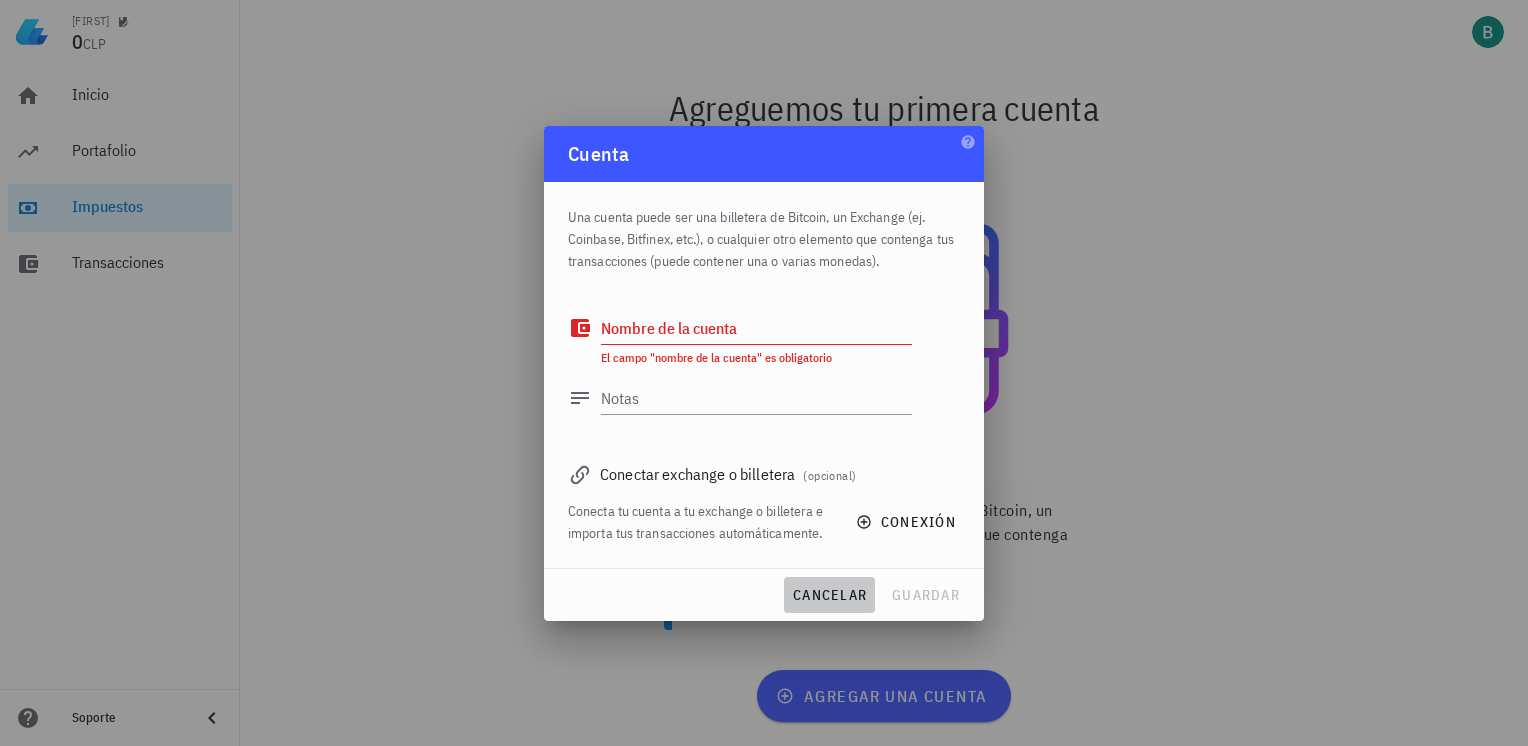click on "cancelar" at bounding box center (829, 595) 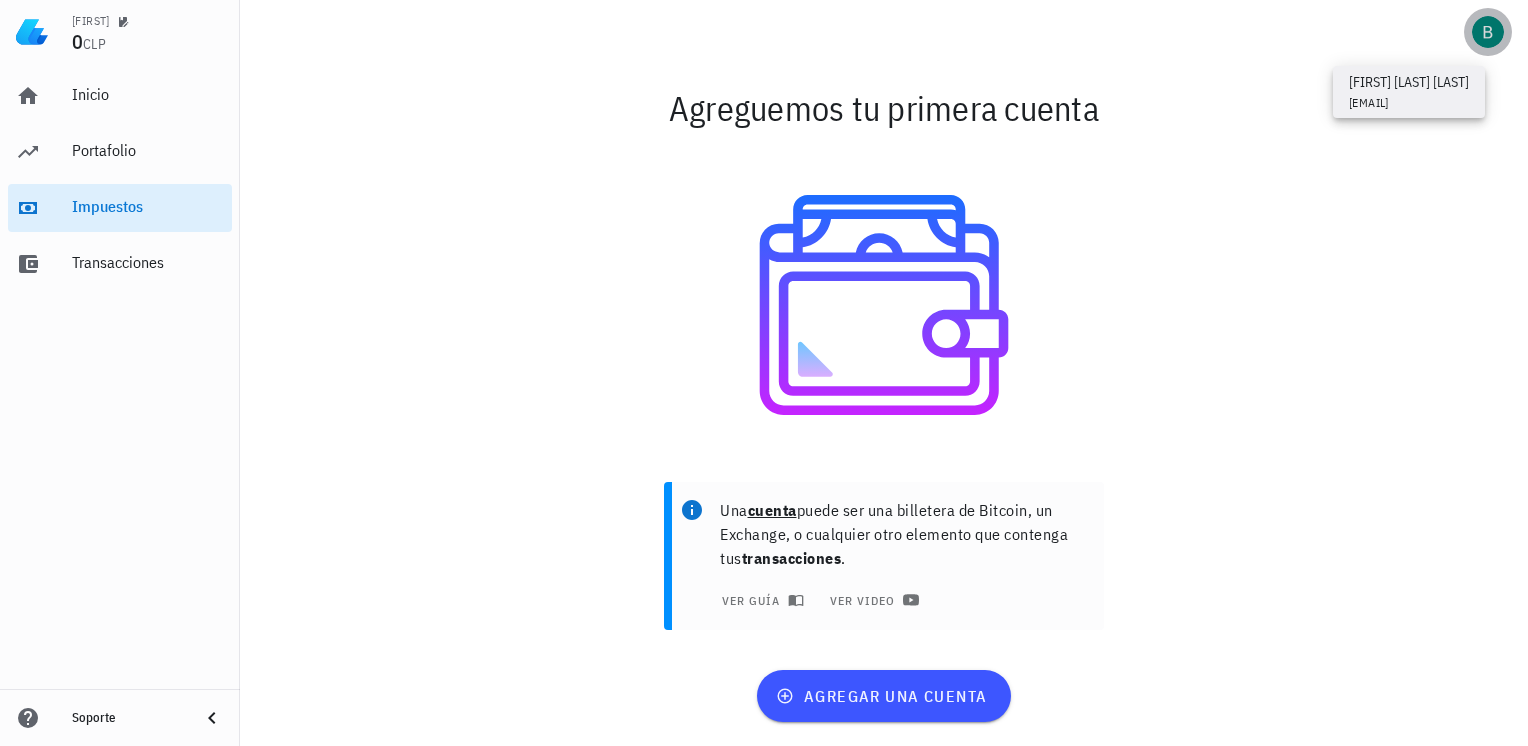 click at bounding box center [1488, 32] 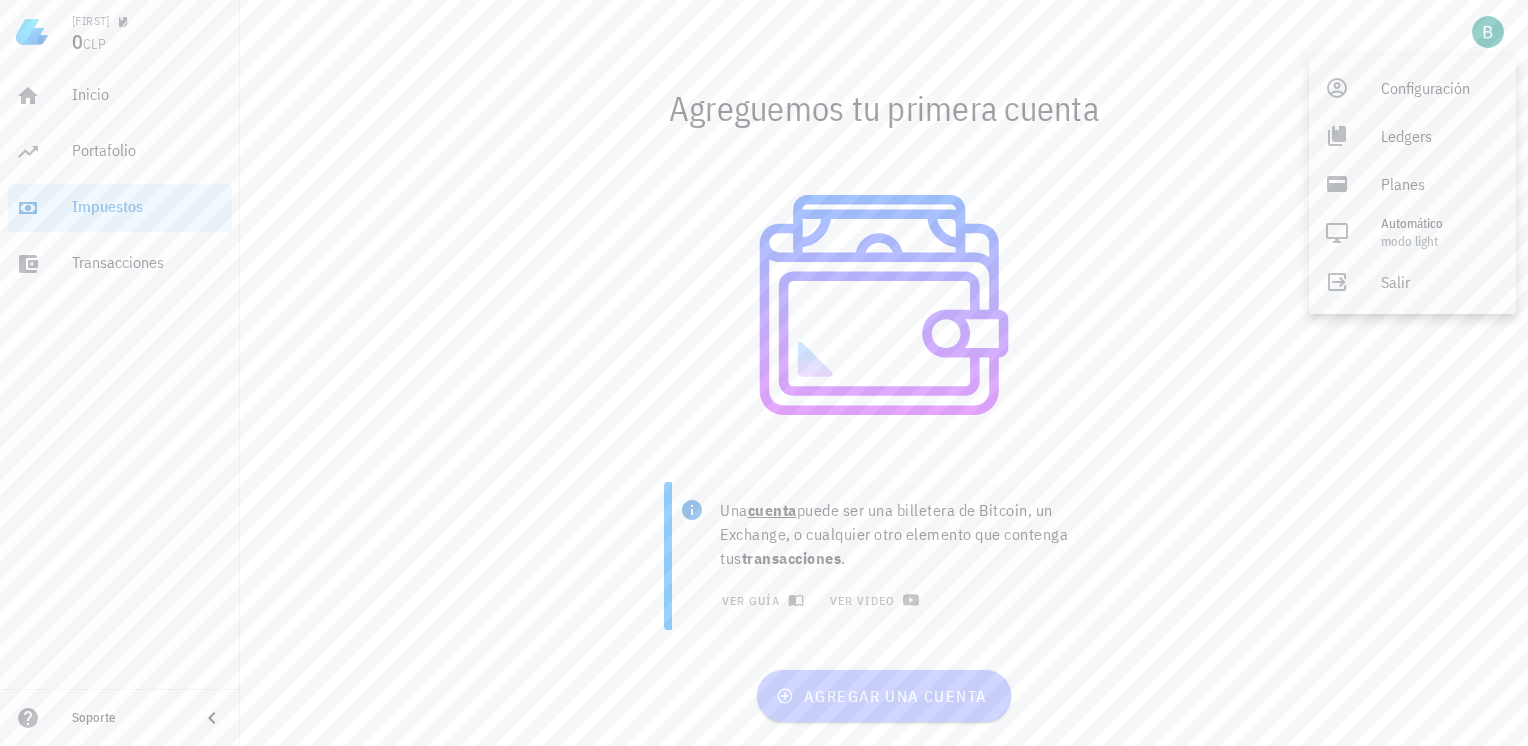 click on "agregar una cuenta" at bounding box center (883, 696) 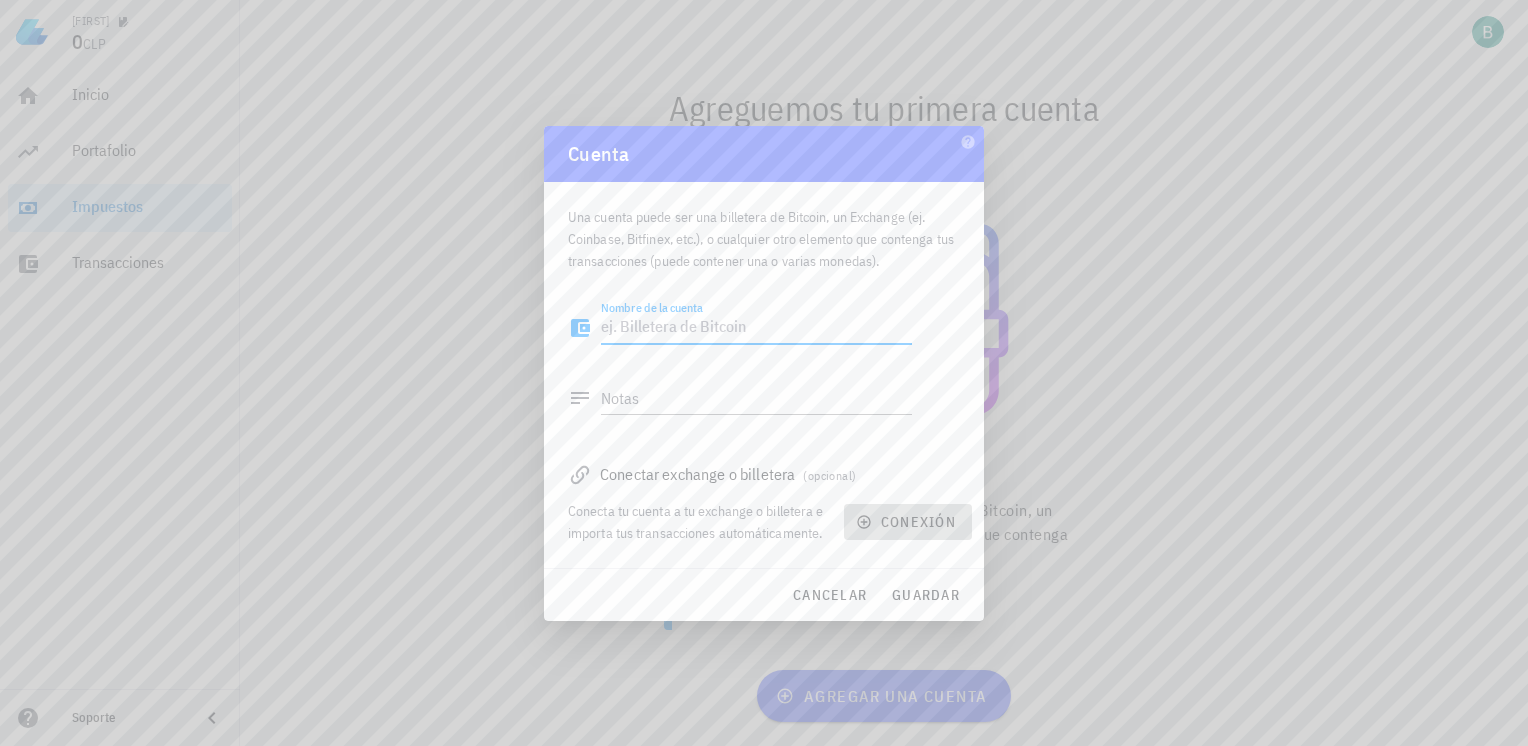 click on "conexión" at bounding box center [908, 522] 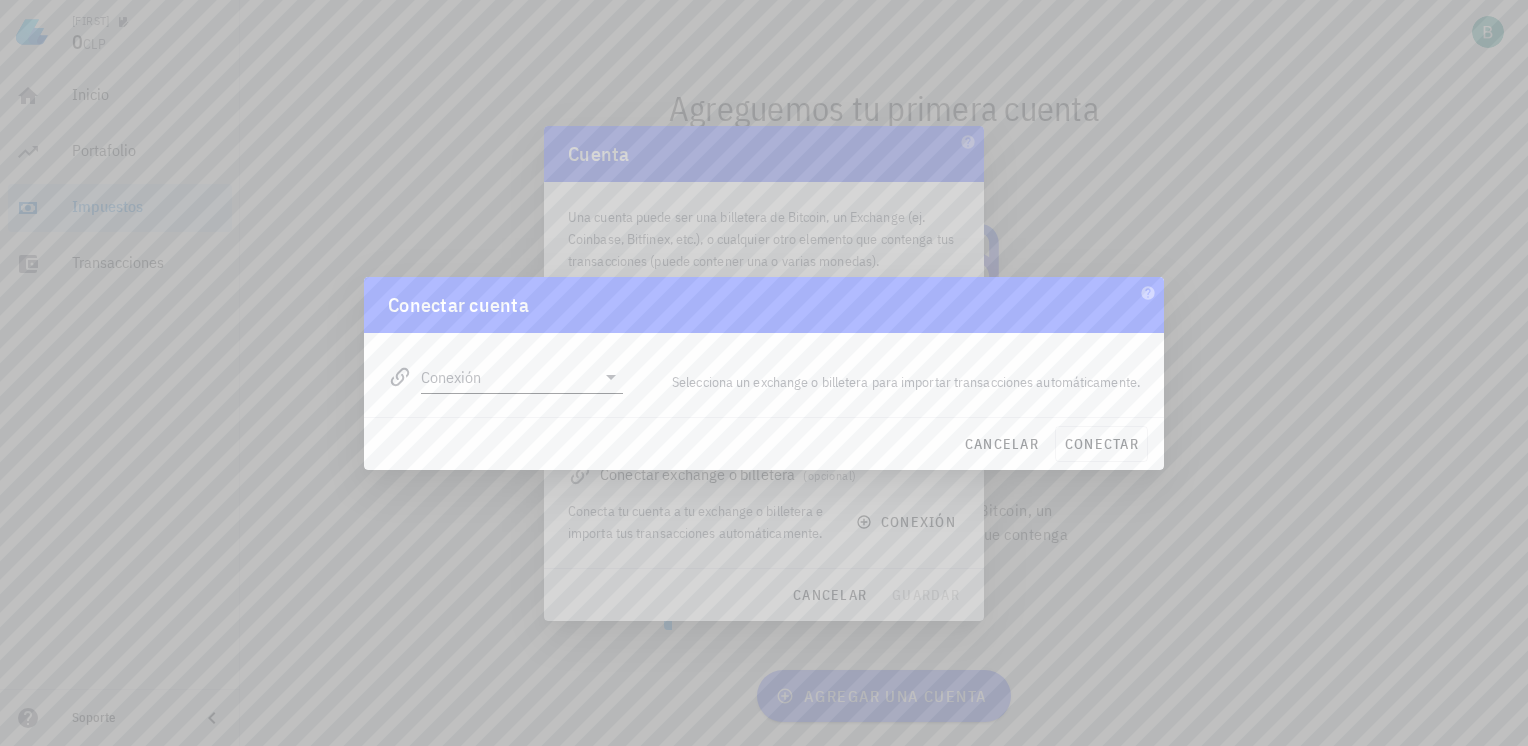 click 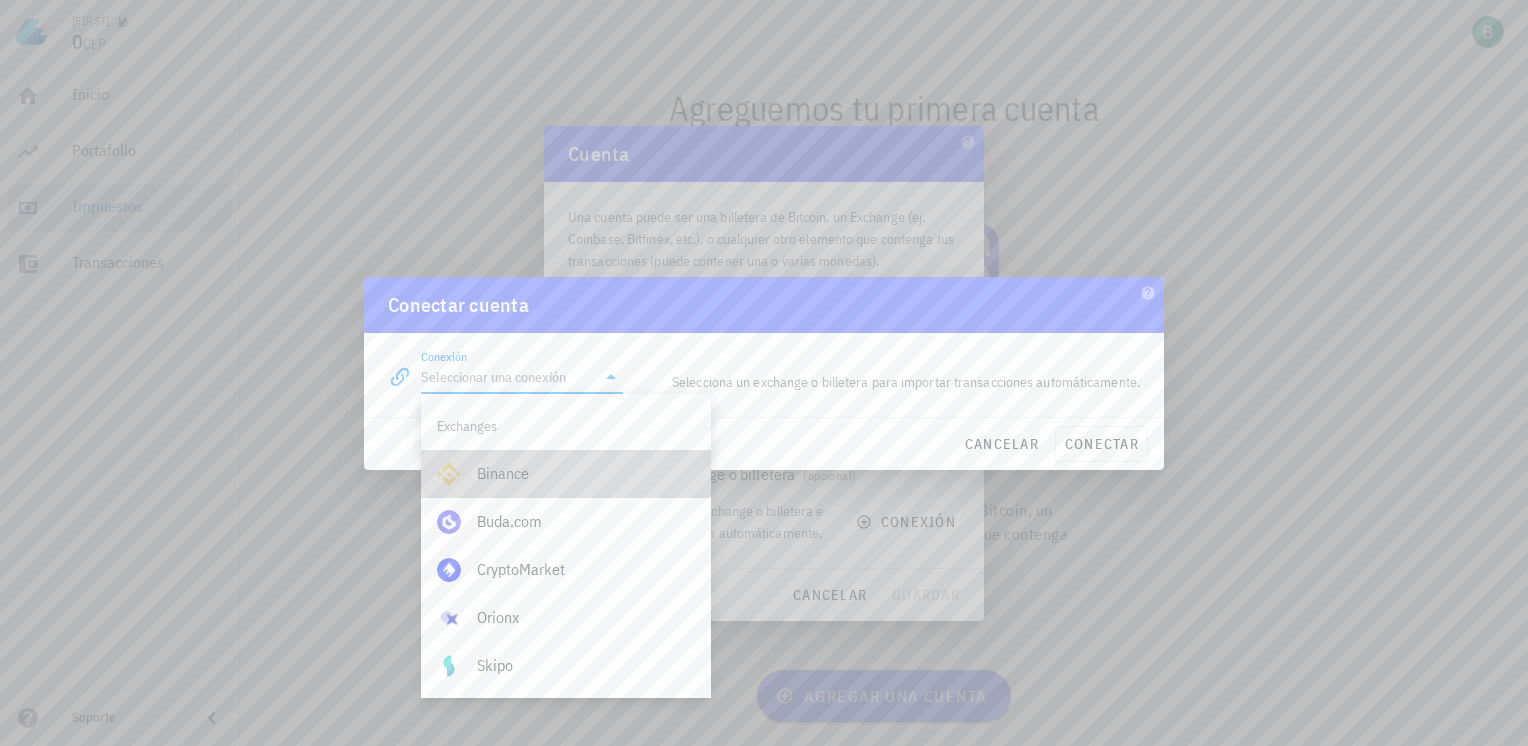 click on "Binance" at bounding box center (586, 473) 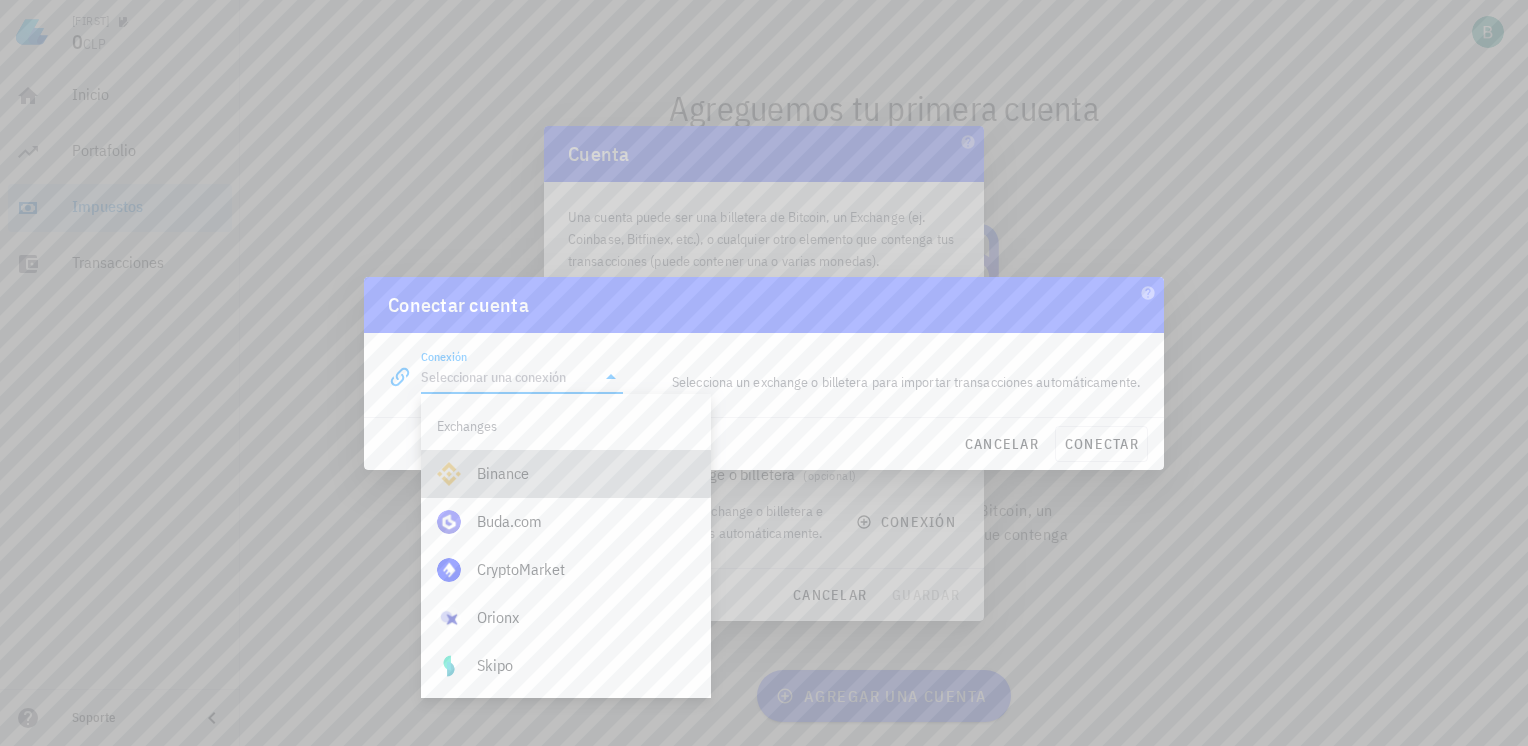 type on "Binance" 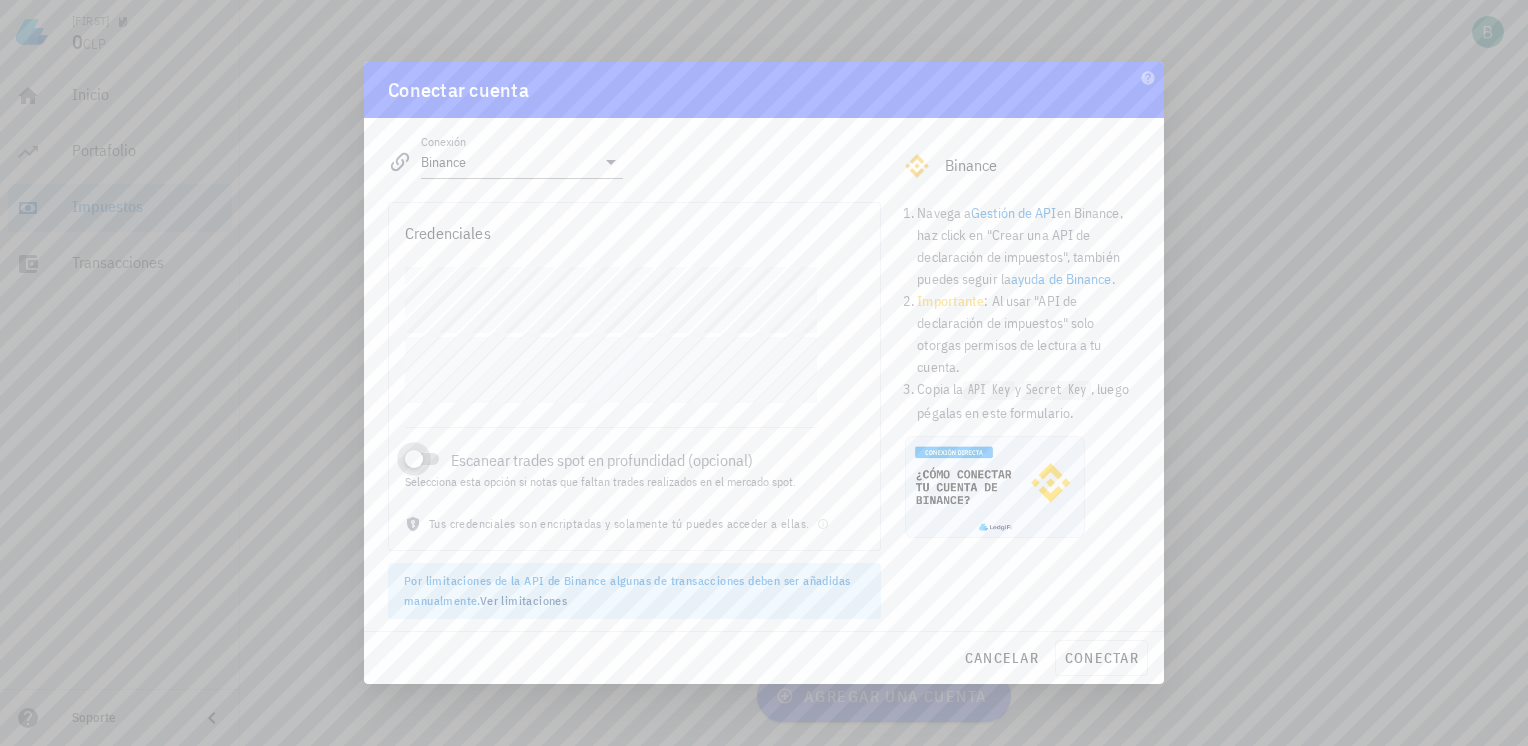click at bounding box center [414, 459] 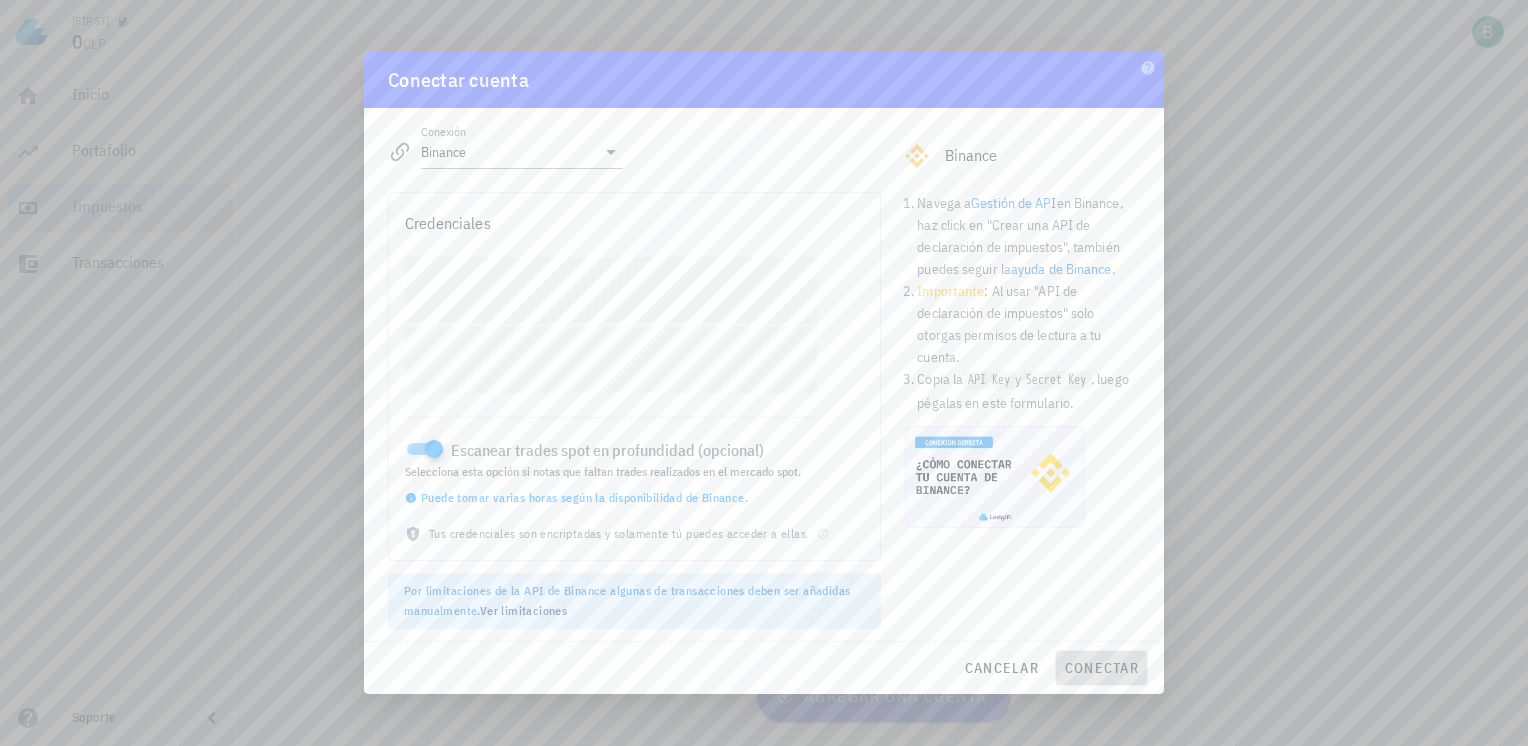 click on "conectar" at bounding box center [1101, 668] 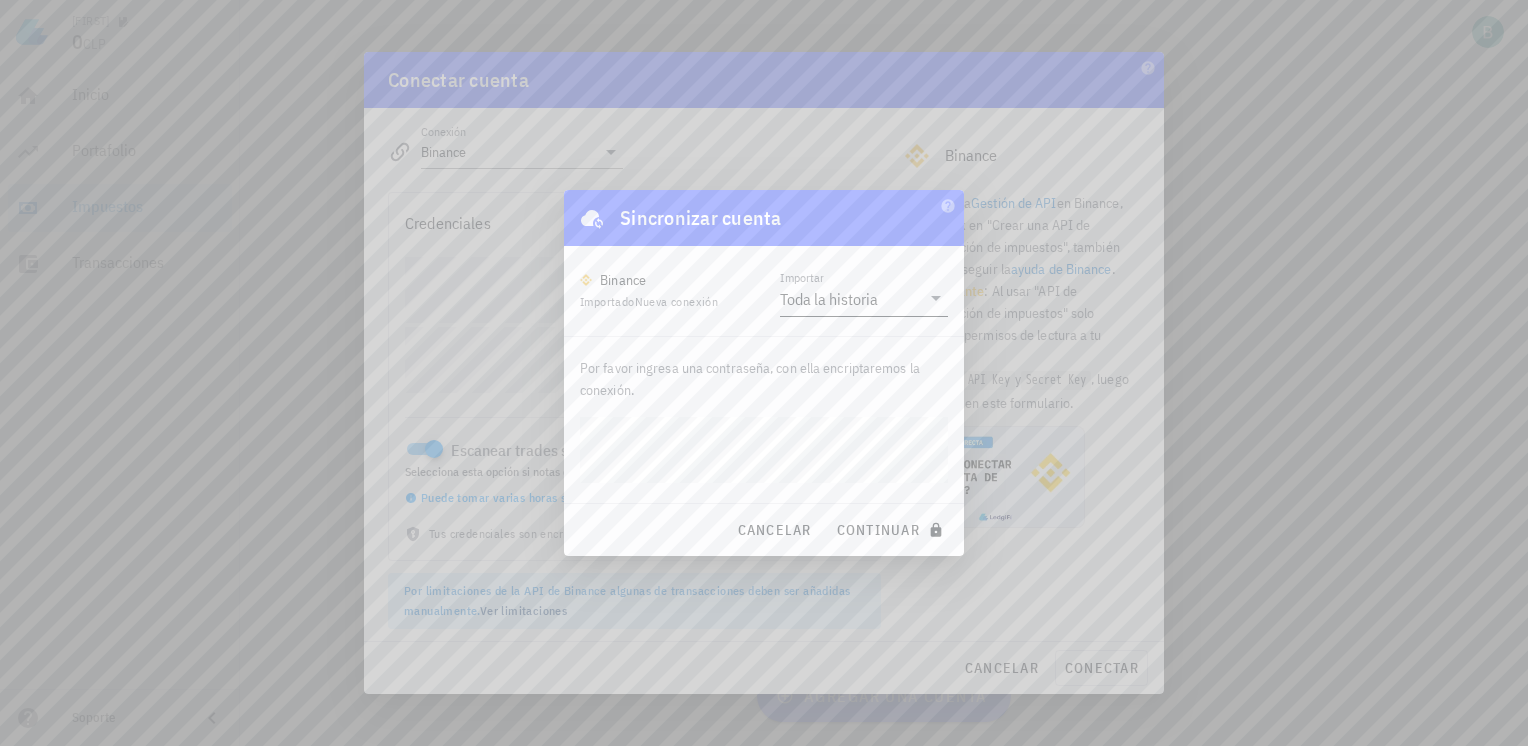 click 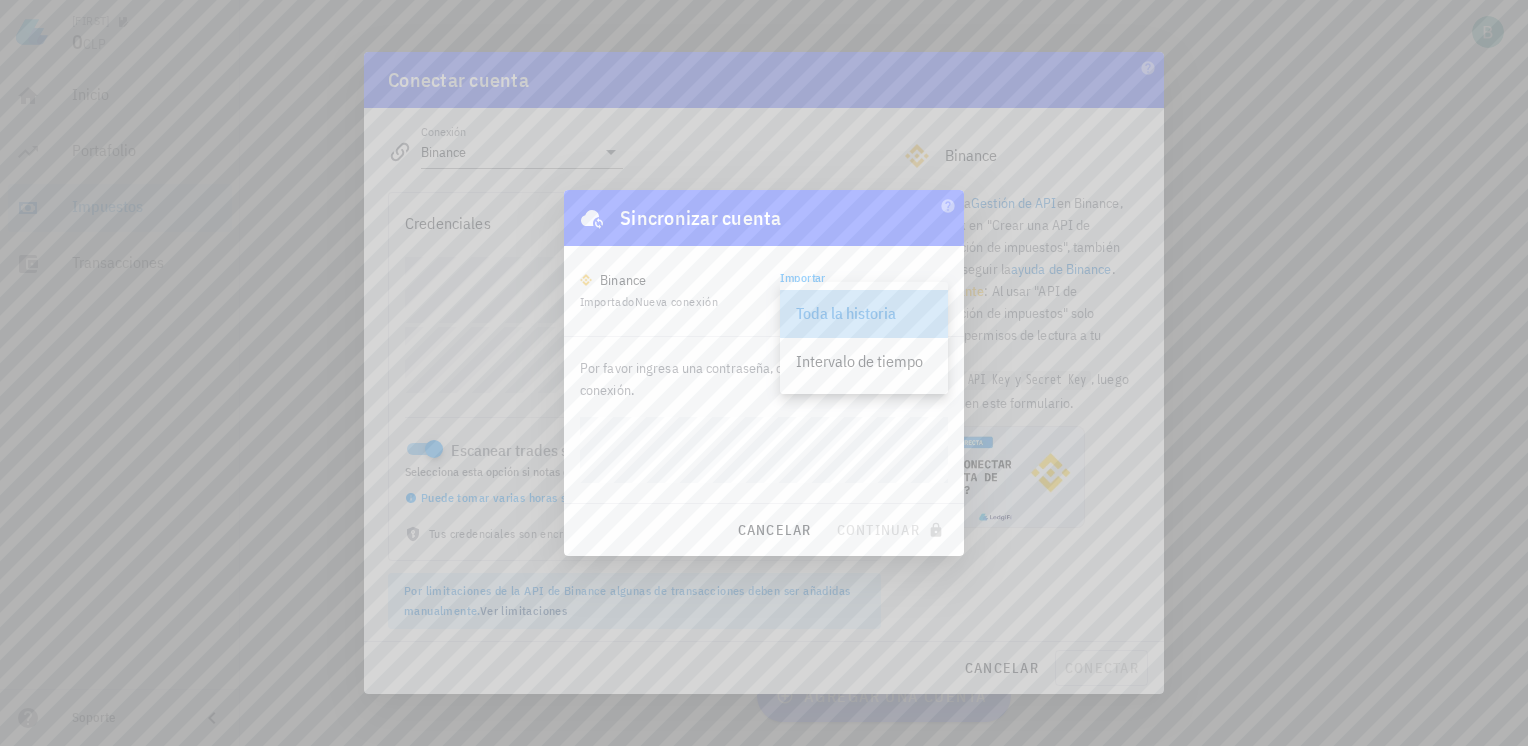 click on "Toda la historia" at bounding box center [864, 314] 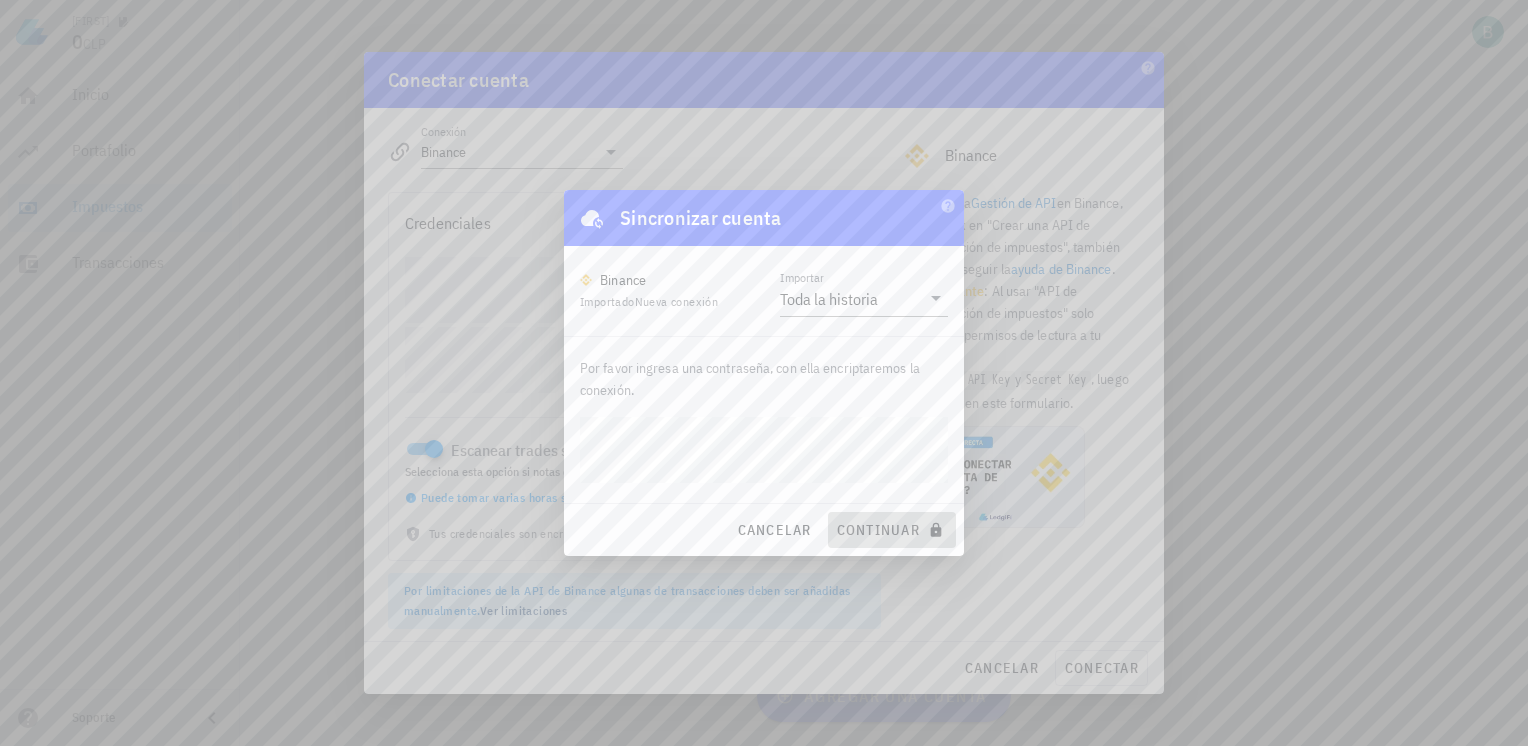 click on "continuar" at bounding box center (892, 530) 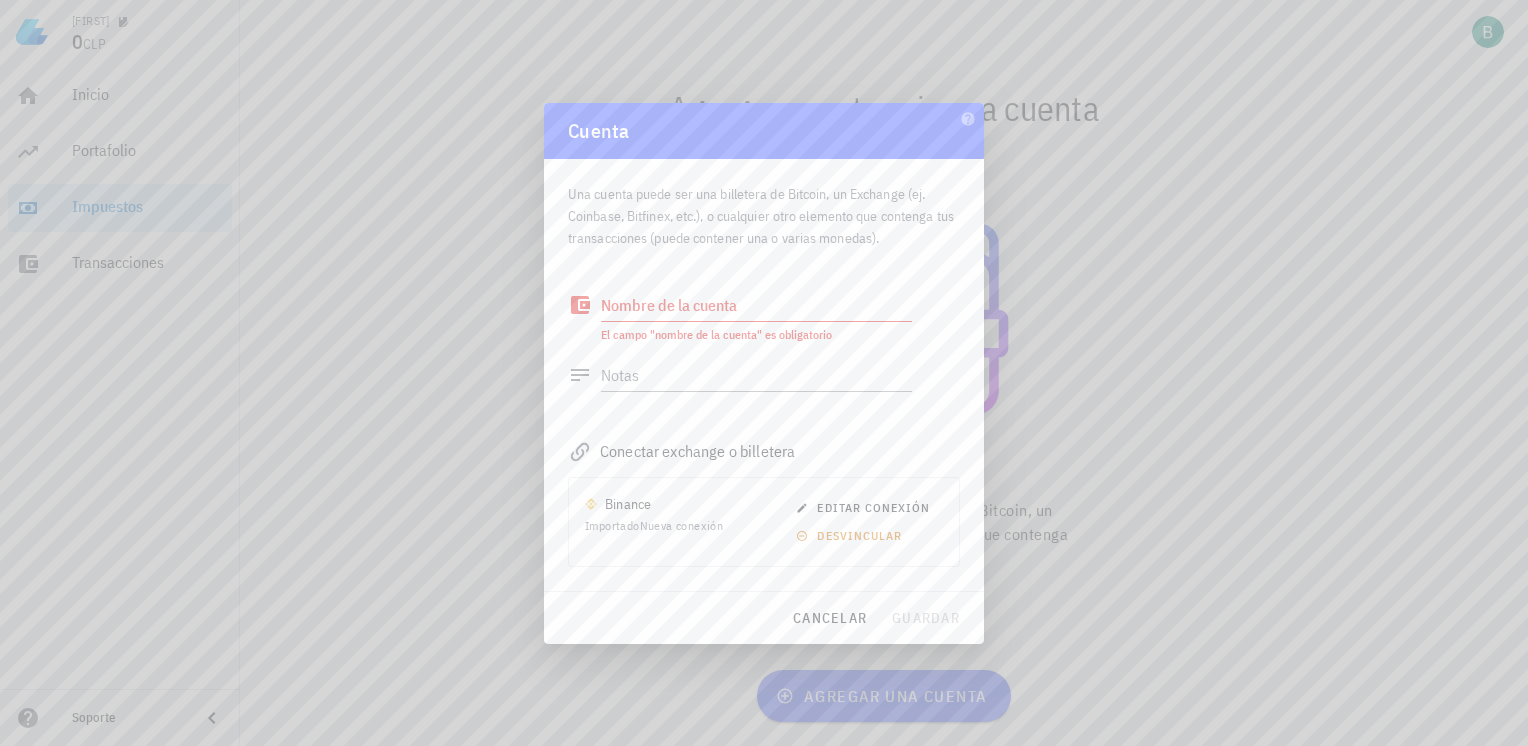 click on "Nombre de la cuenta" at bounding box center [756, 305] 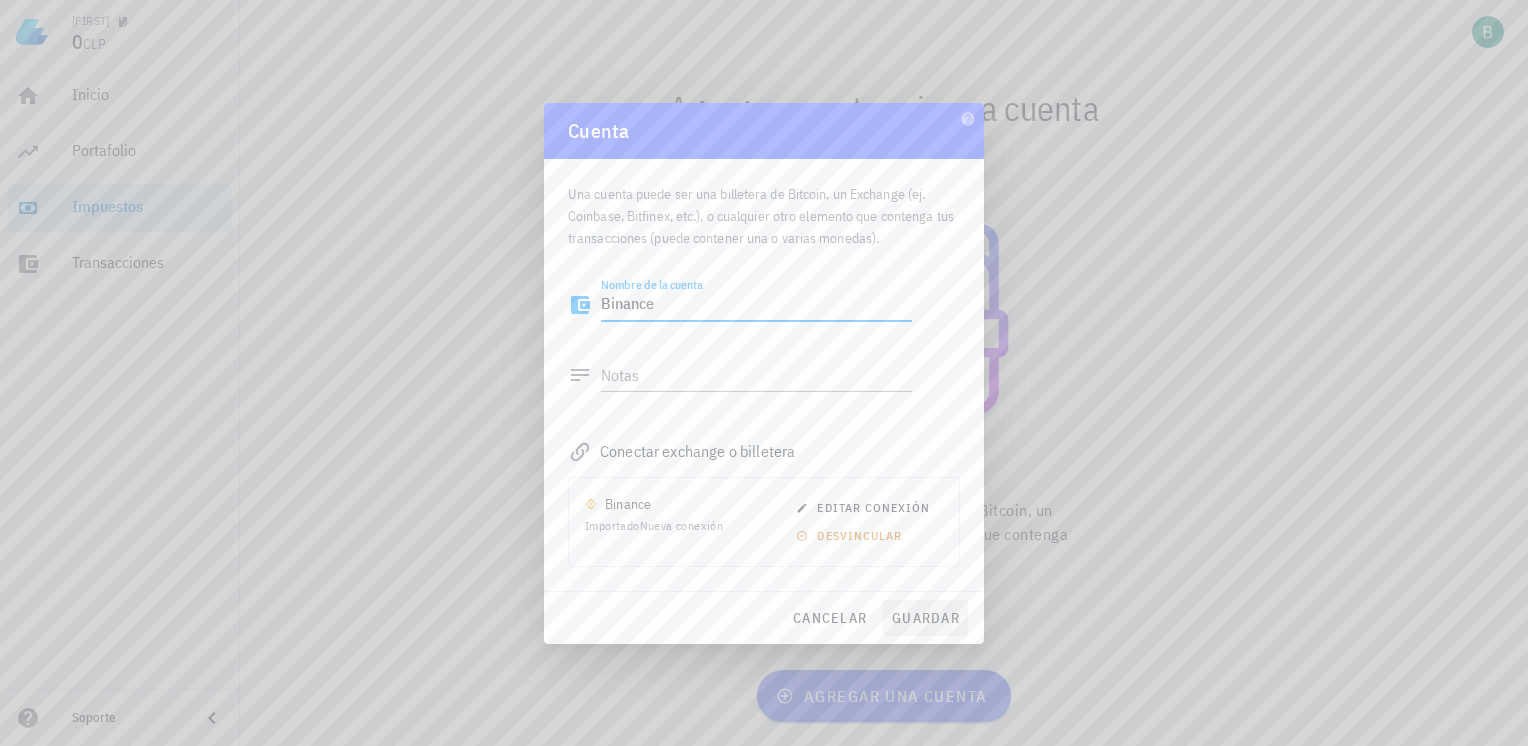 type on "Binance" 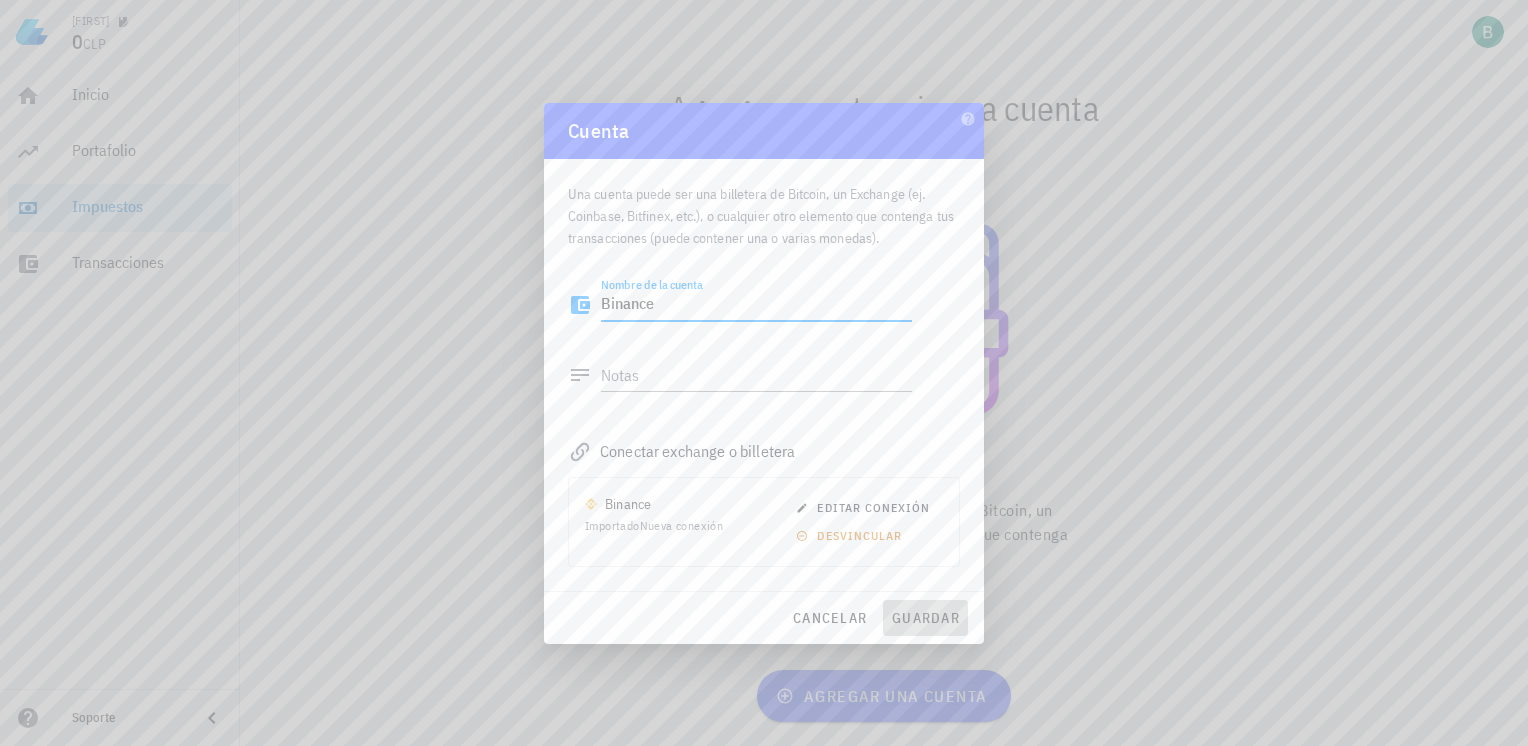 click on "guardar" at bounding box center [925, 618] 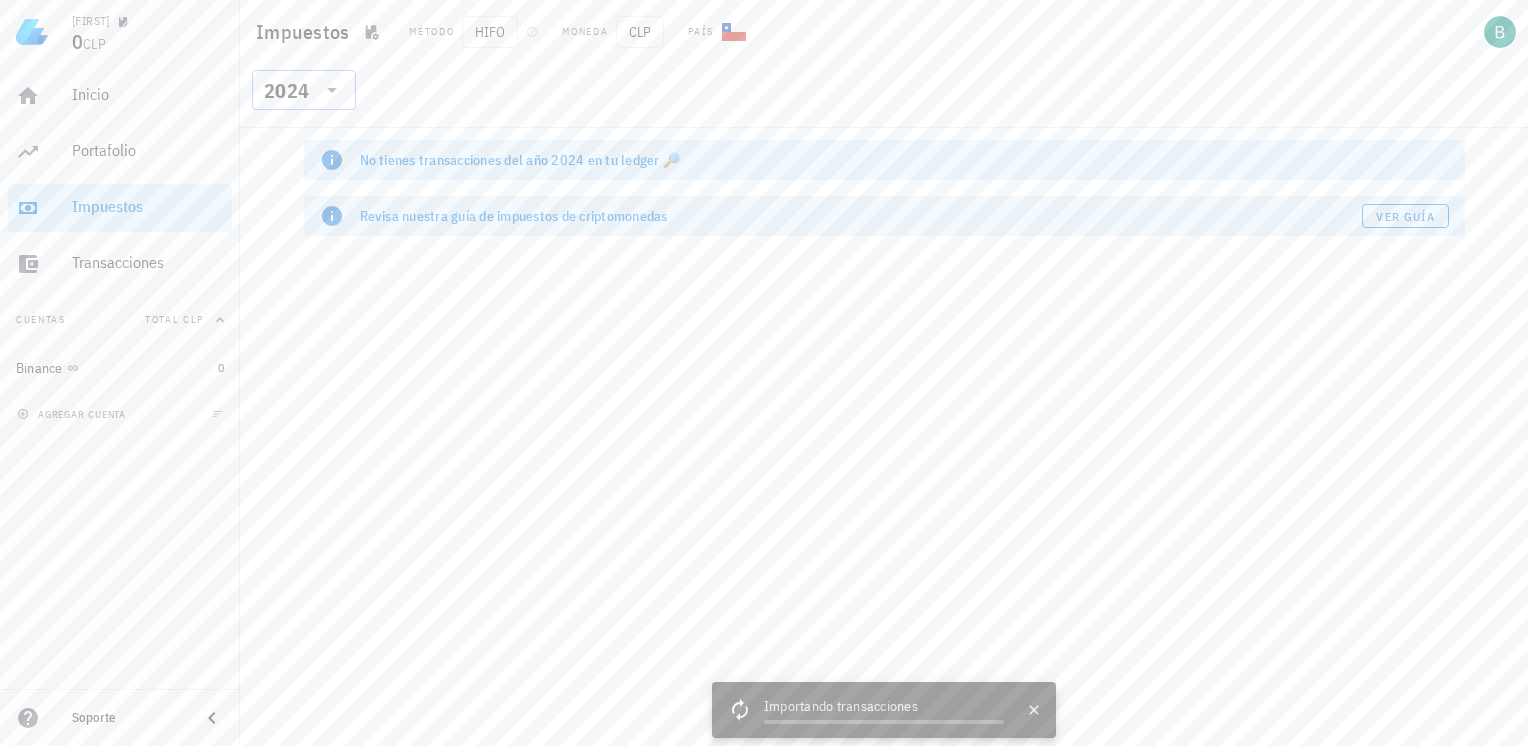 click 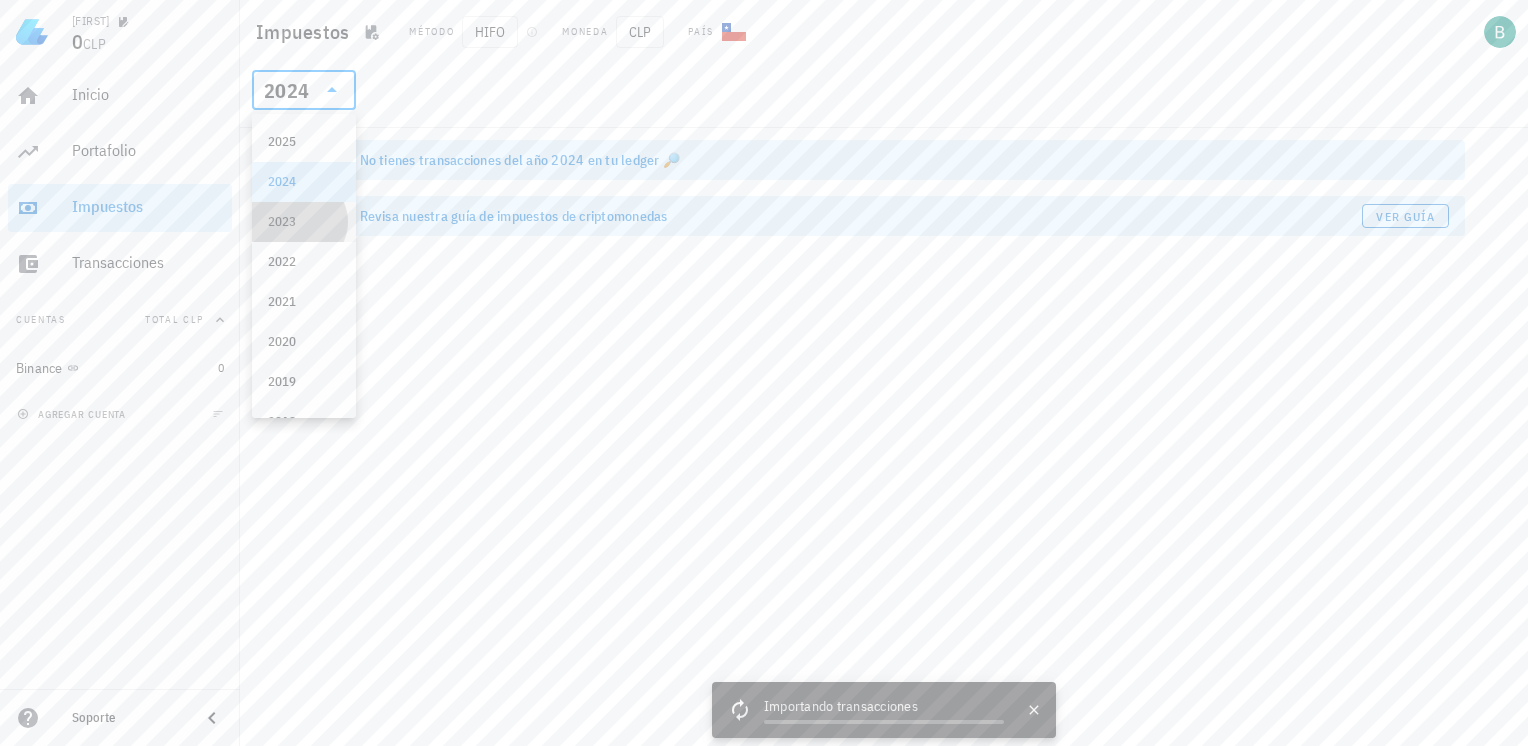 click on "2023" at bounding box center [304, 222] 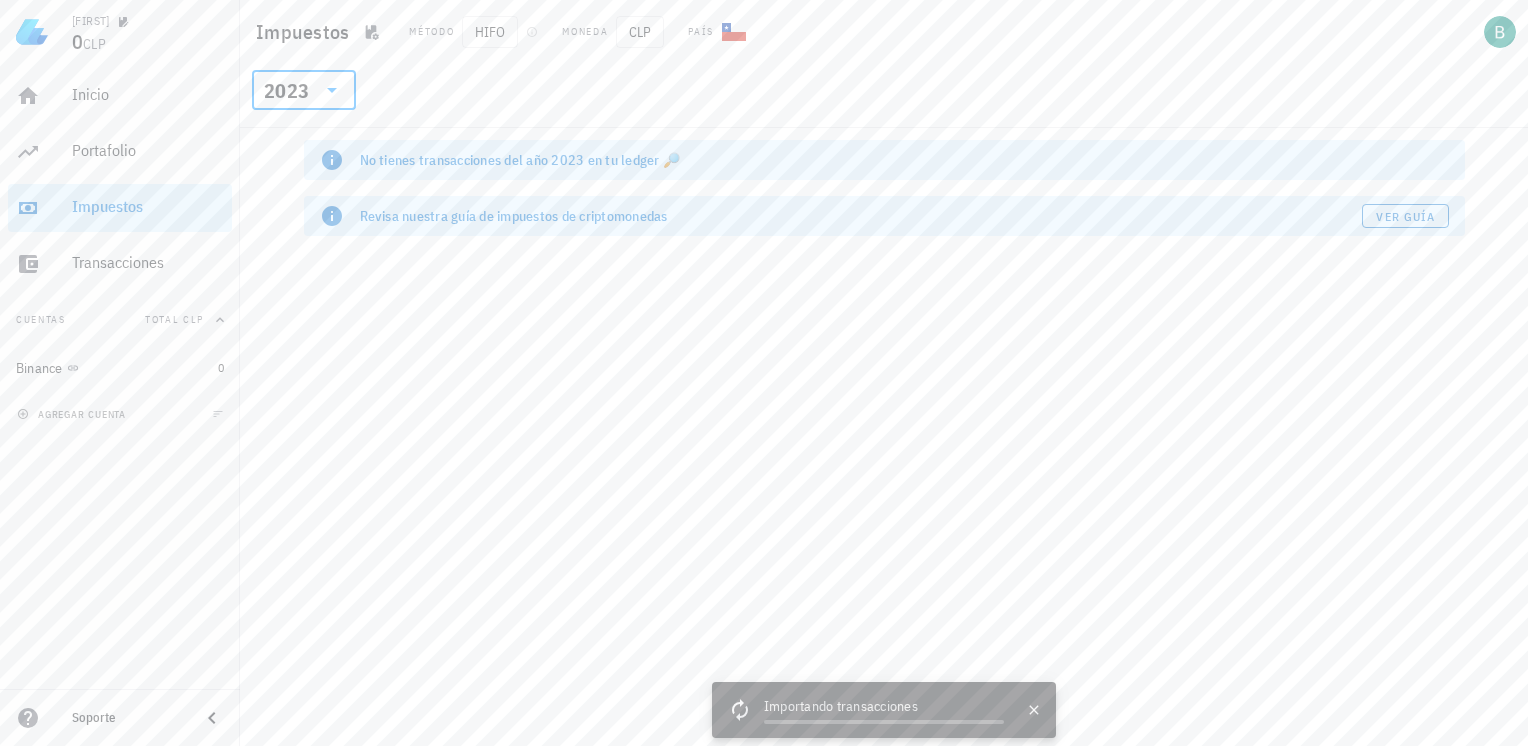 click 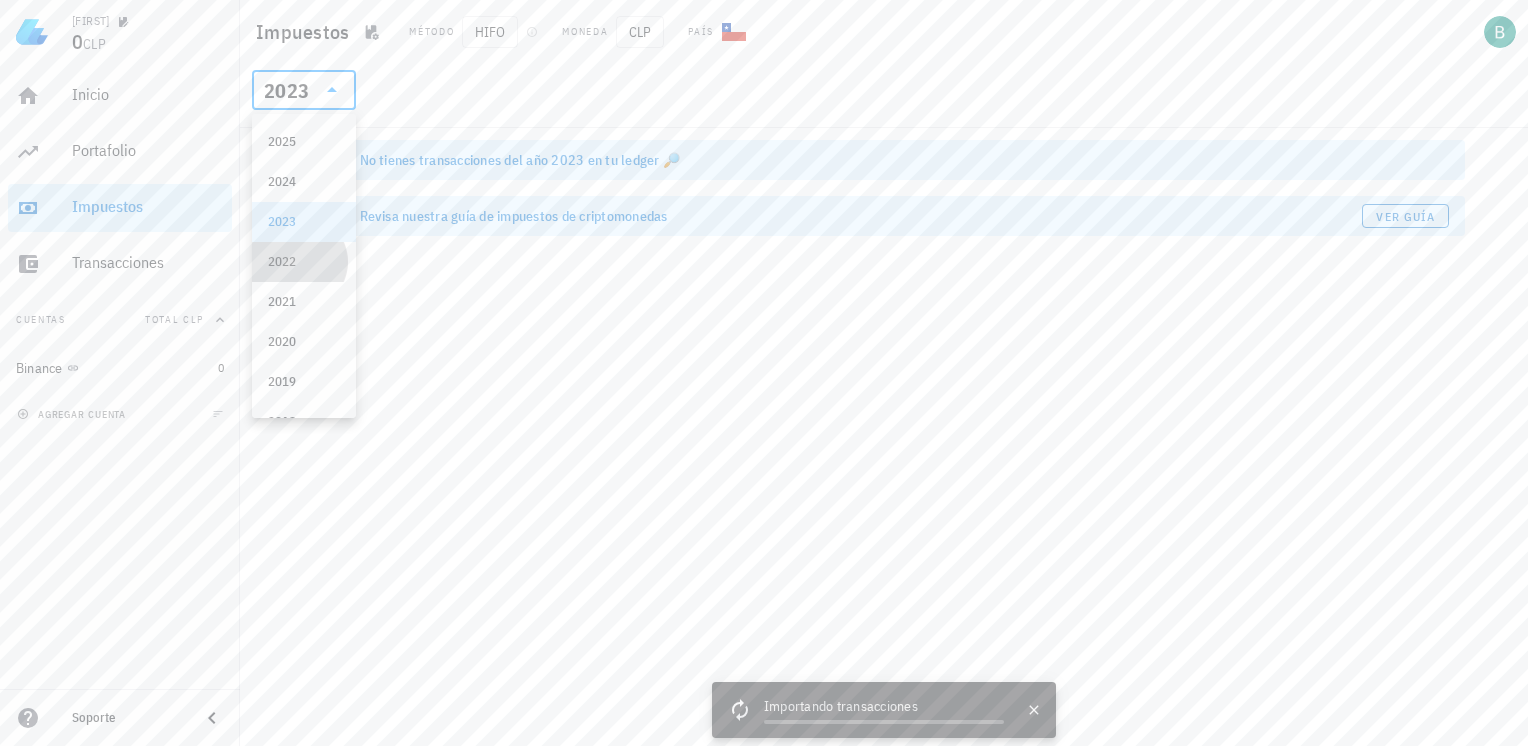 click on "2022" at bounding box center (304, 262) 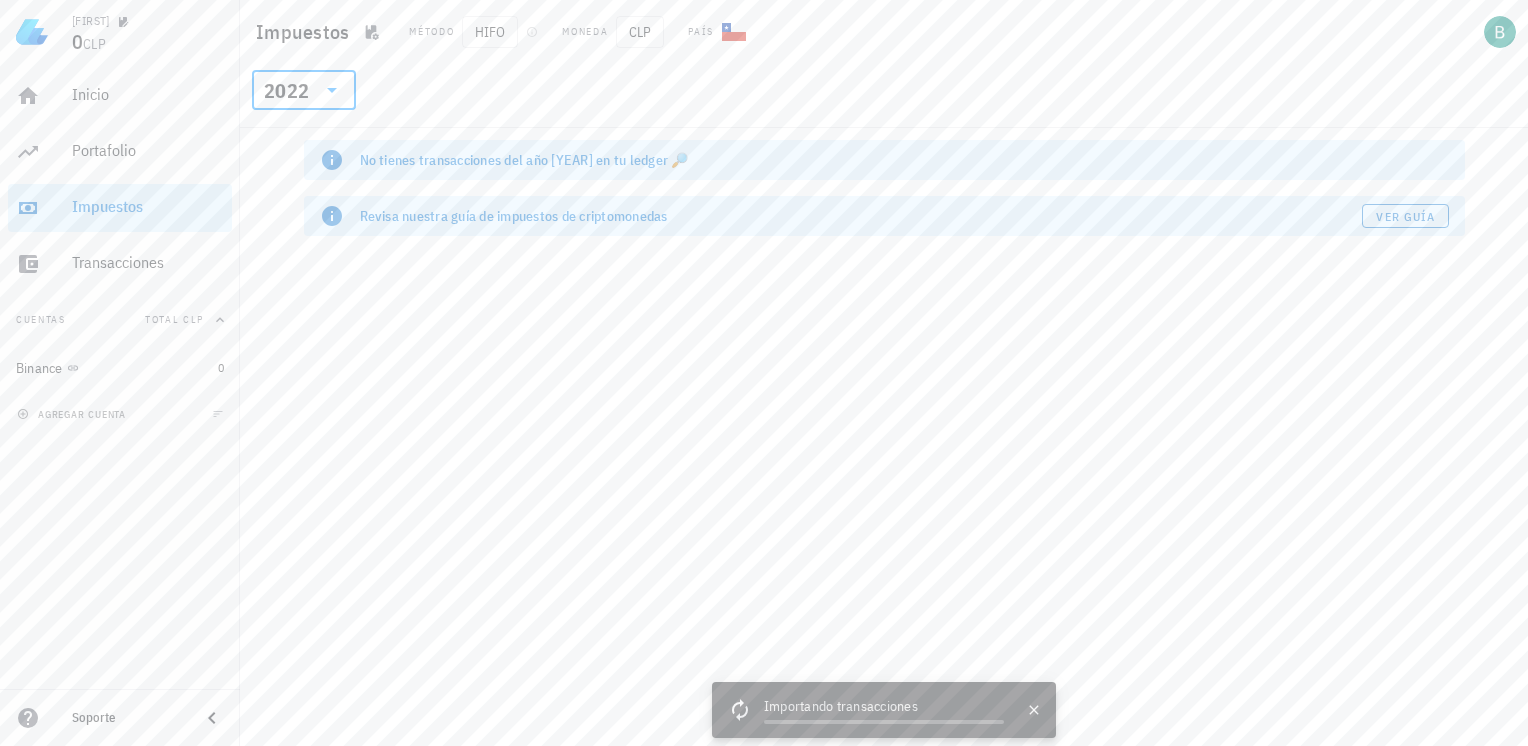 click 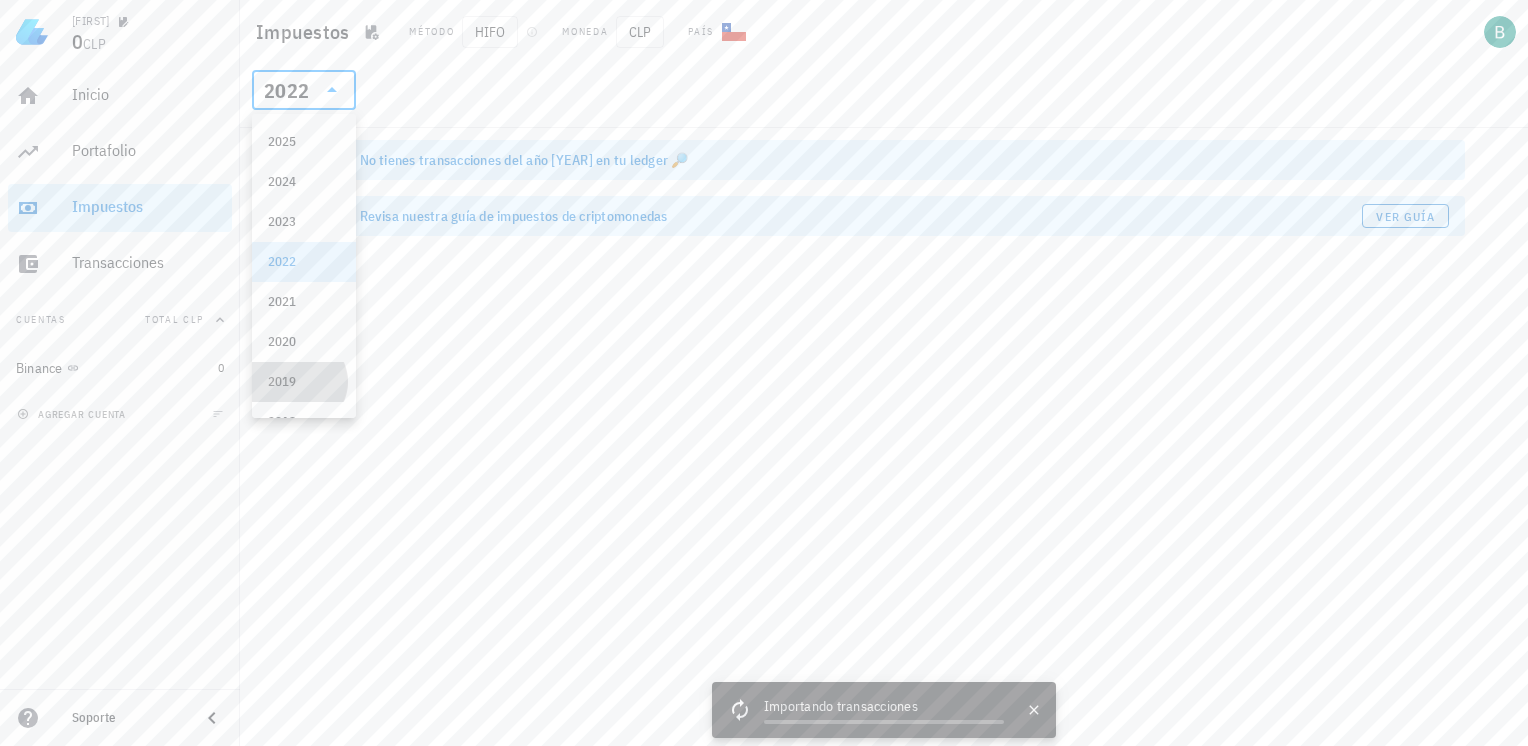 click on "2019" at bounding box center [304, 382] 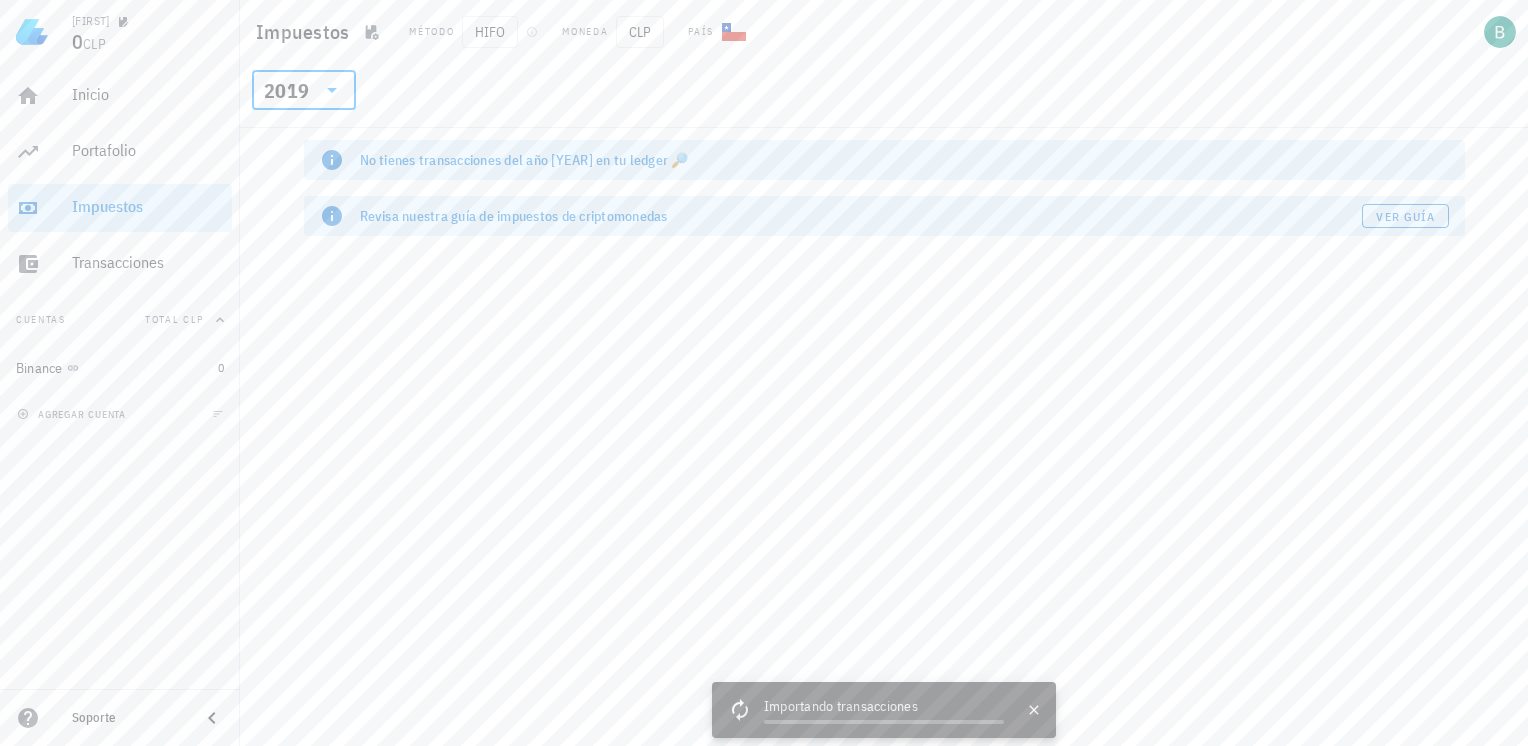 click 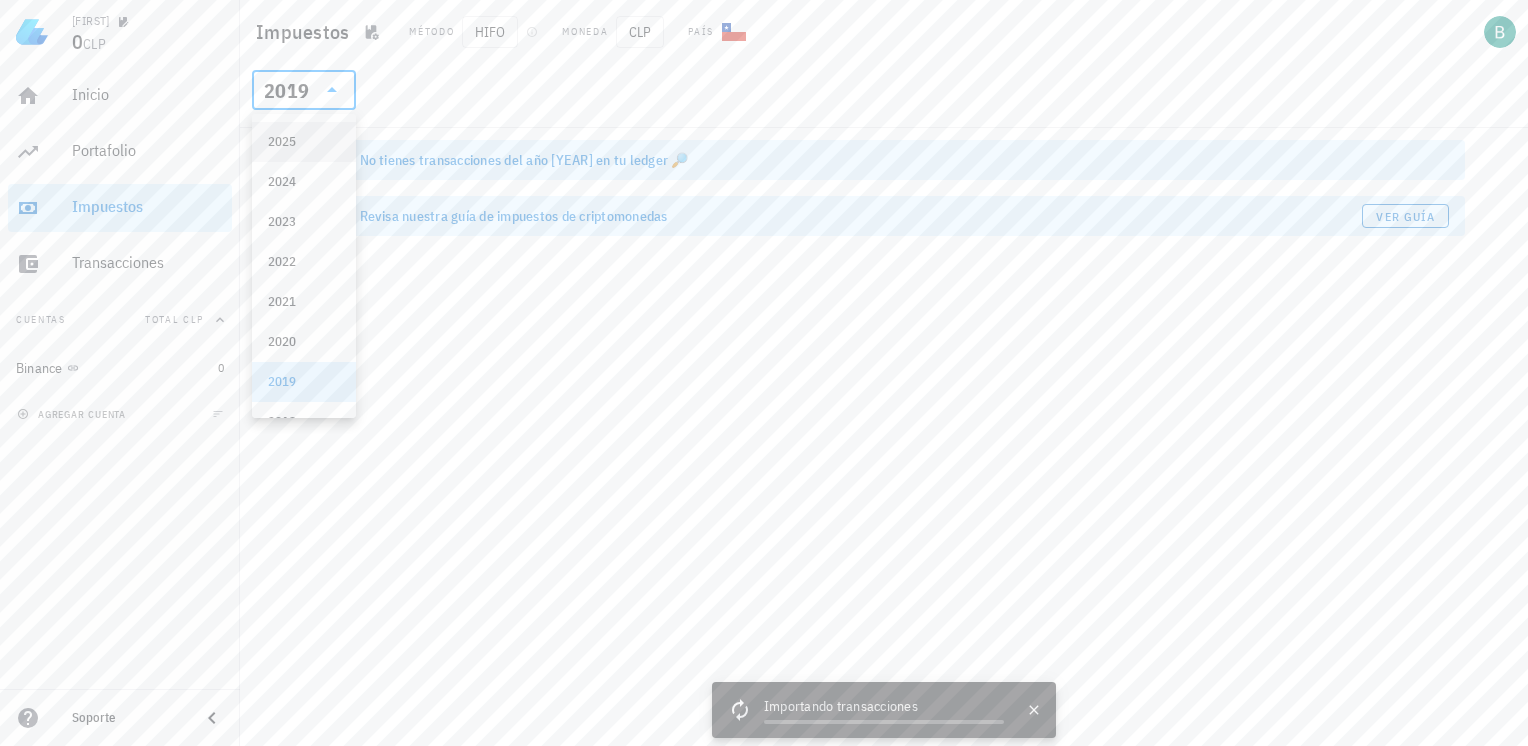 click on "2025" at bounding box center (304, 142) 